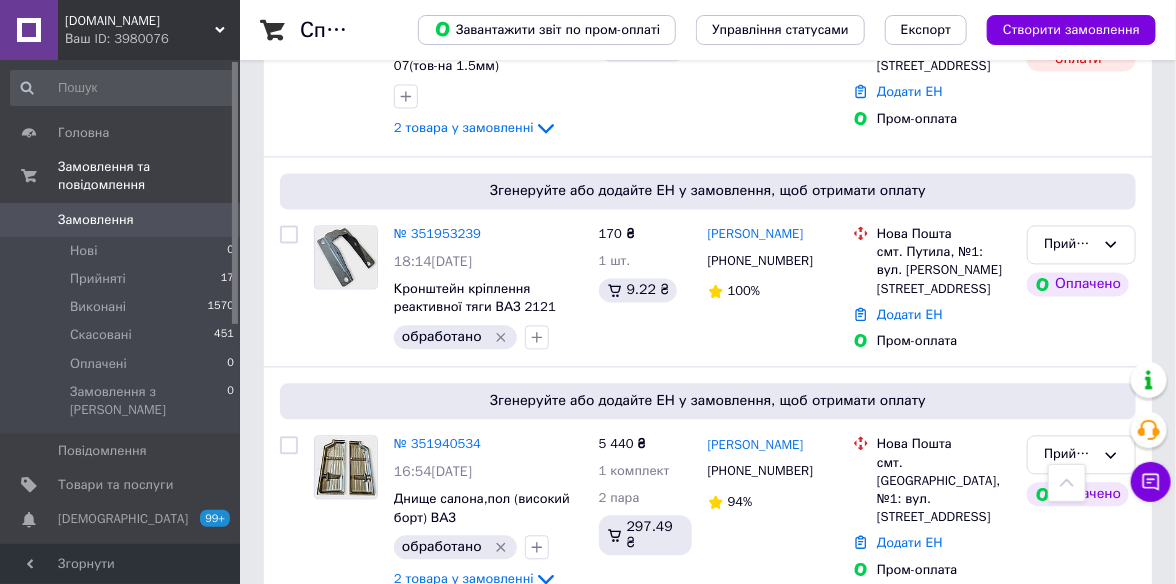 scroll, scrollTop: 1300, scrollLeft: 0, axis: vertical 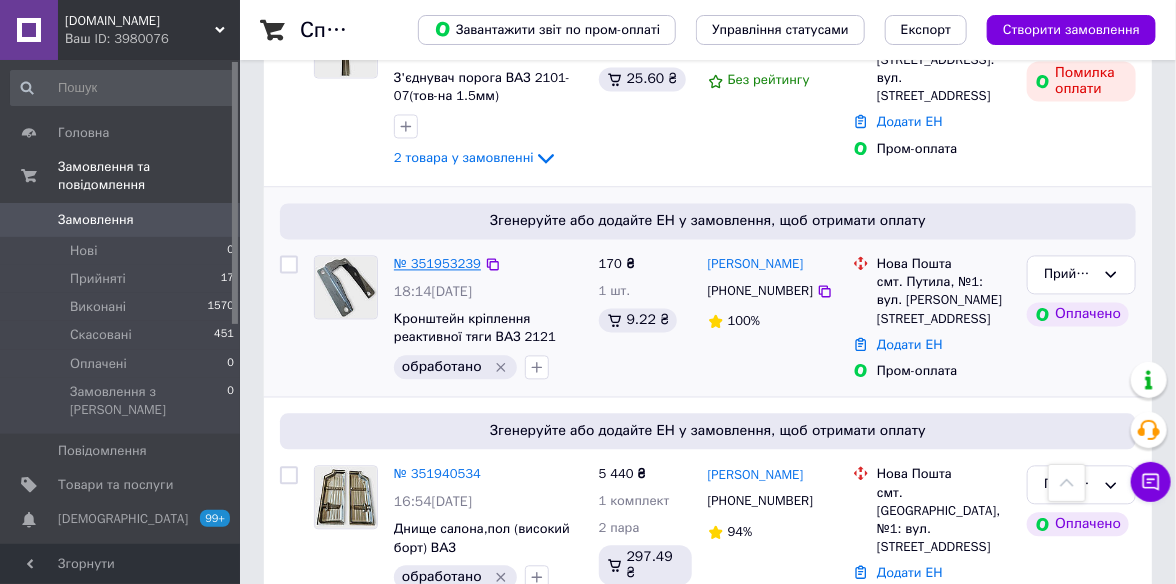 click on "№ 351953239" at bounding box center [437, 264] 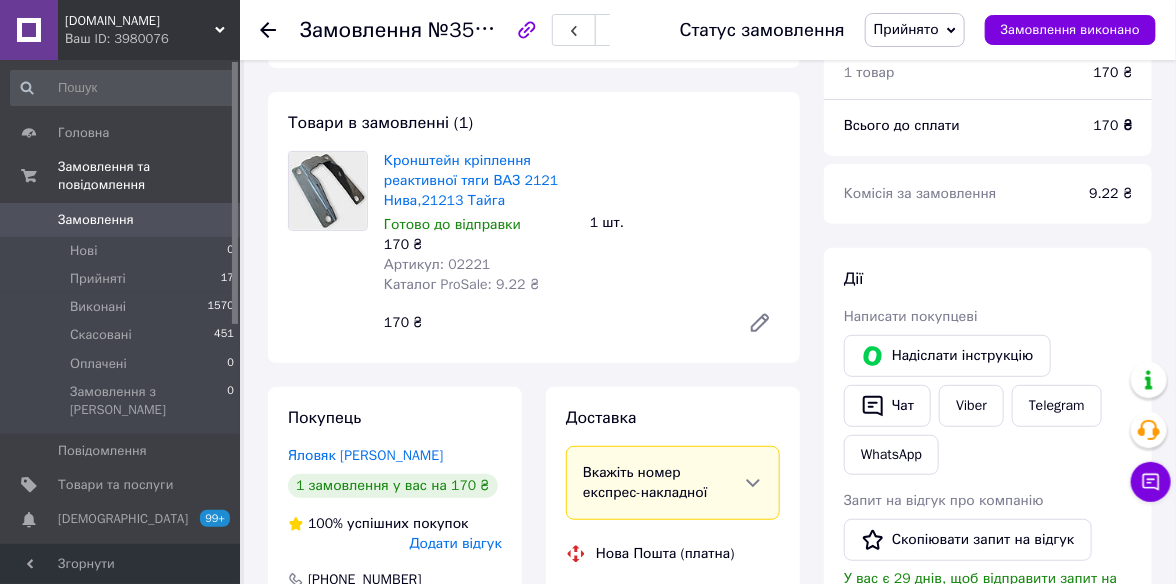 scroll, scrollTop: 300, scrollLeft: 0, axis: vertical 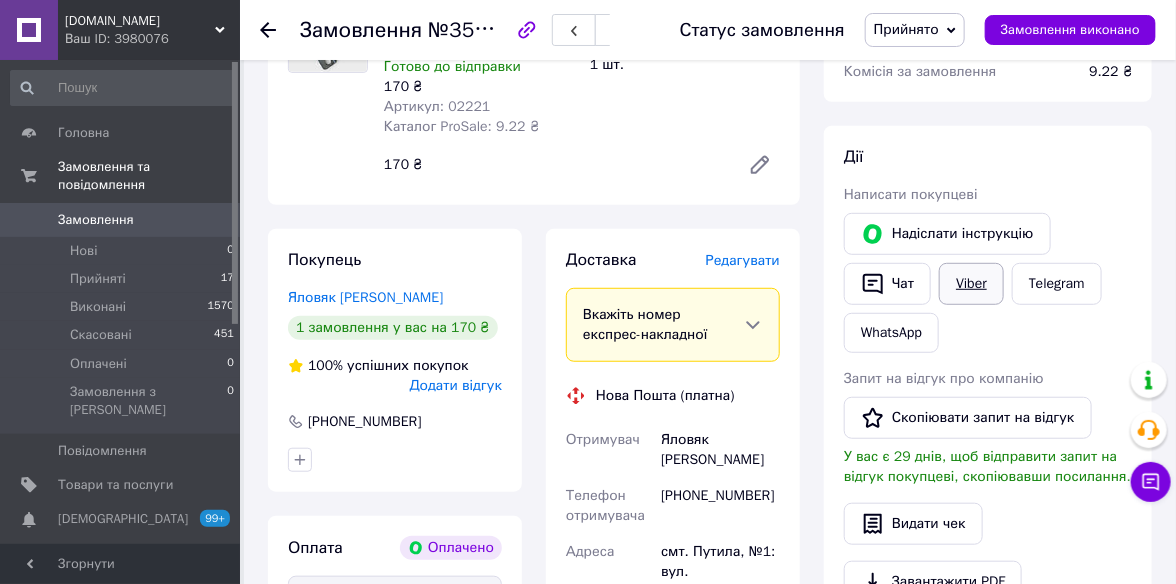 click on "Viber" at bounding box center (971, 284) 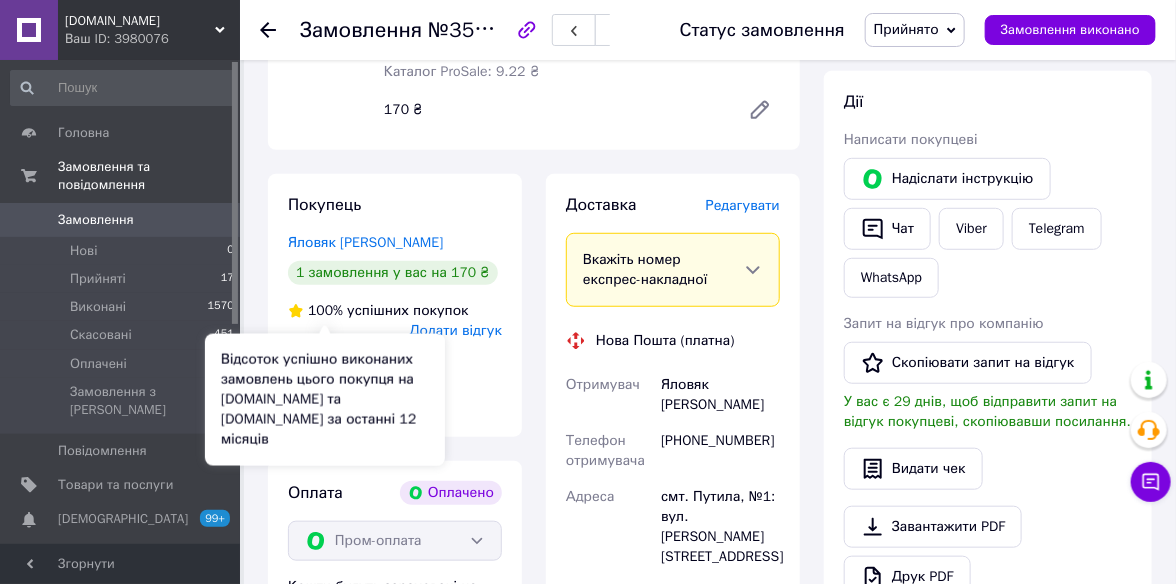 scroll, scrollTop: 300, scrollLeft: 0, axis: vertical 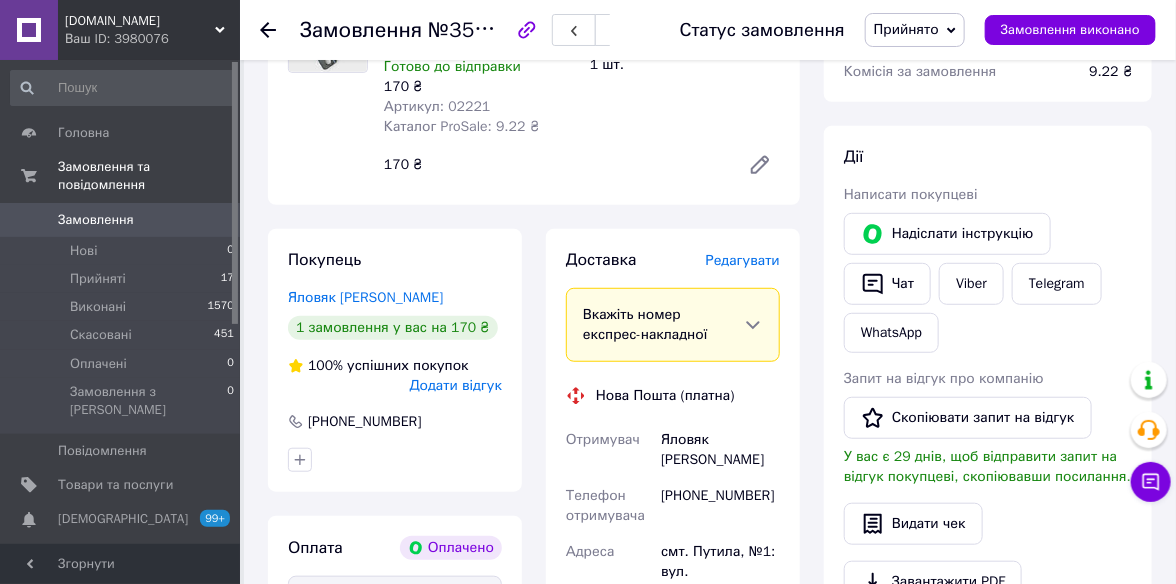 click 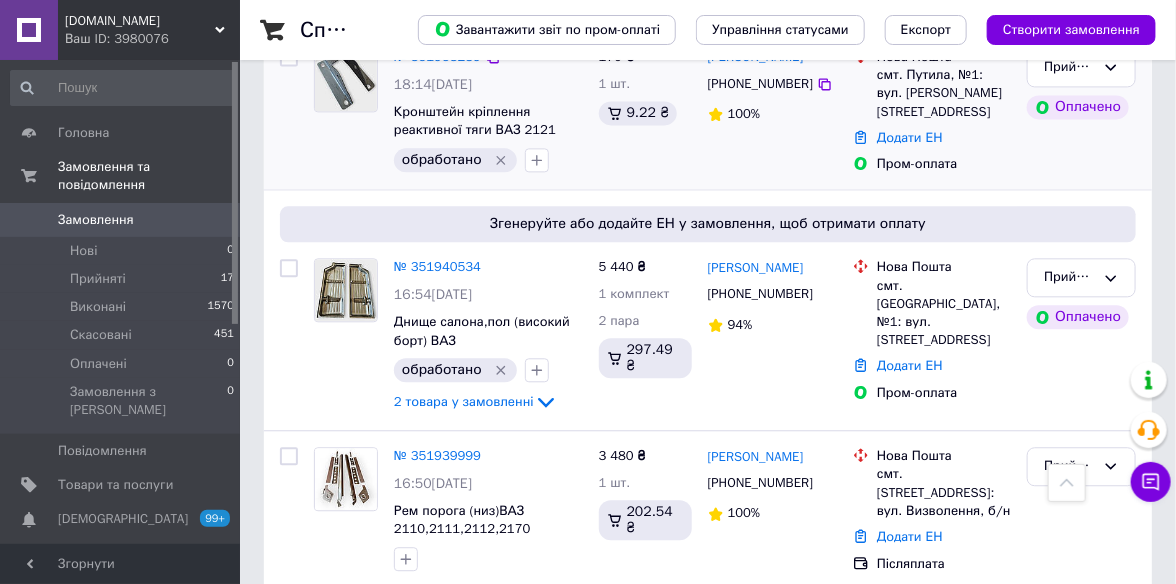 scroll, scrollTop: 1600, scrollLeft: 0, axis: vertical 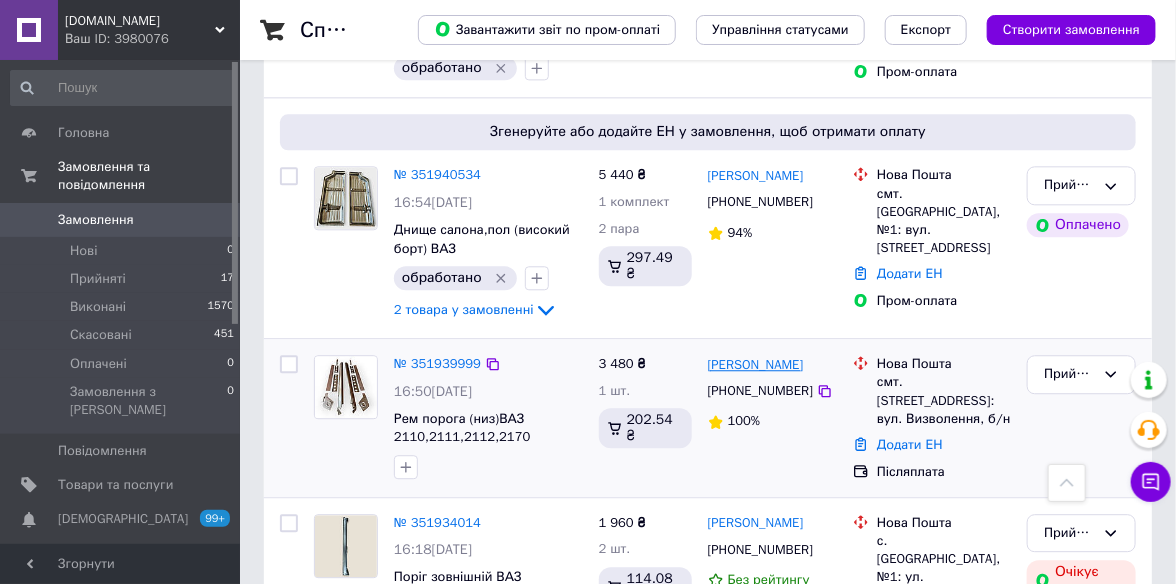 click on "[PERSON_NAME]" at bounding box center [756, 365] 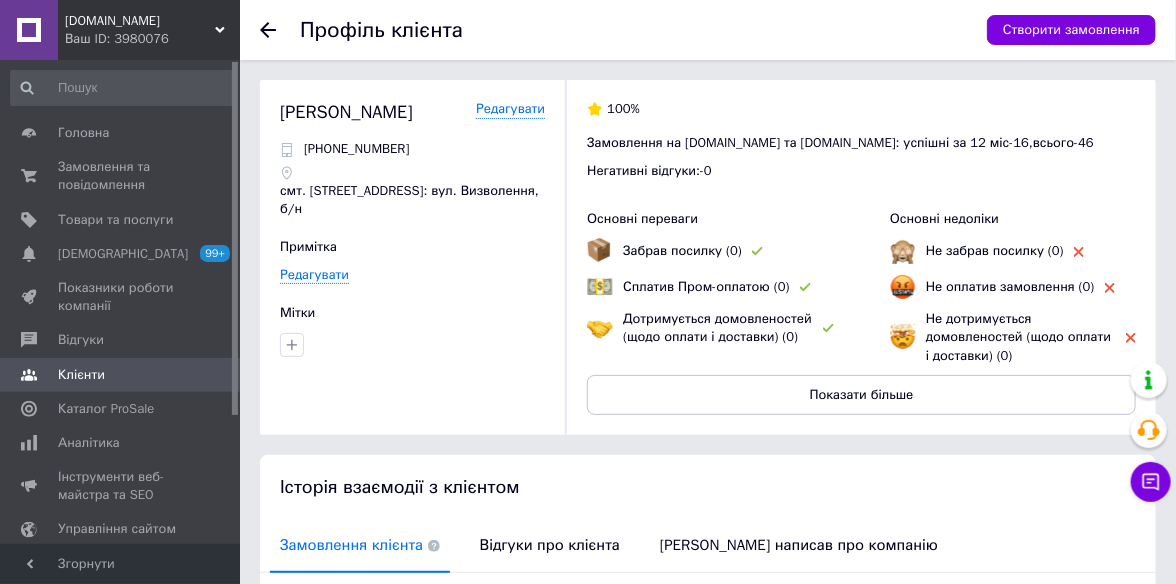click 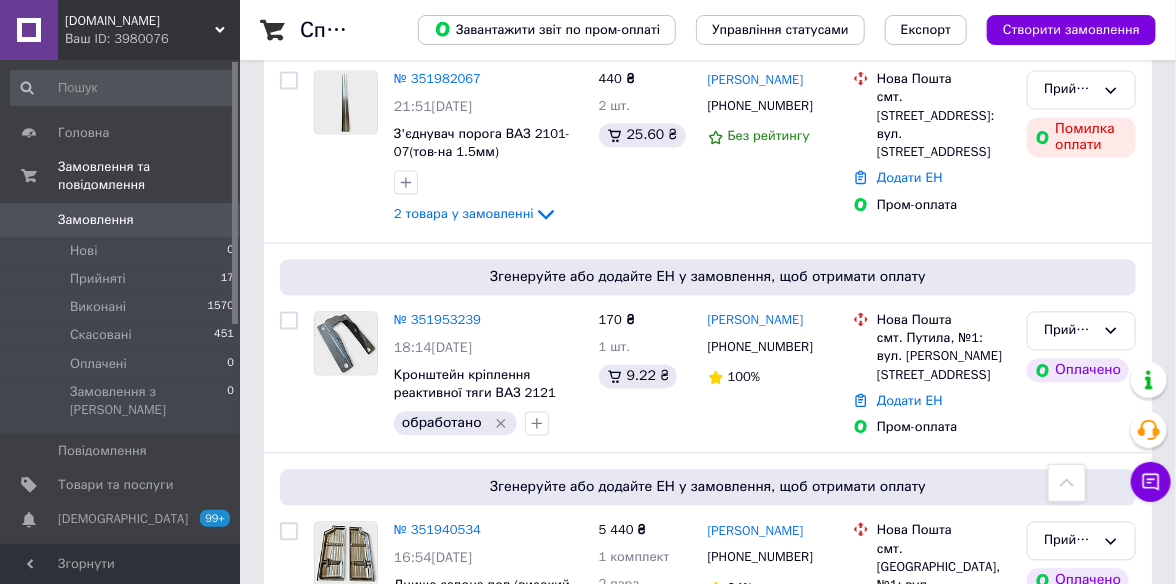 scroll, scrollTop: 1500, scrollLeft: 0, axis: vertical 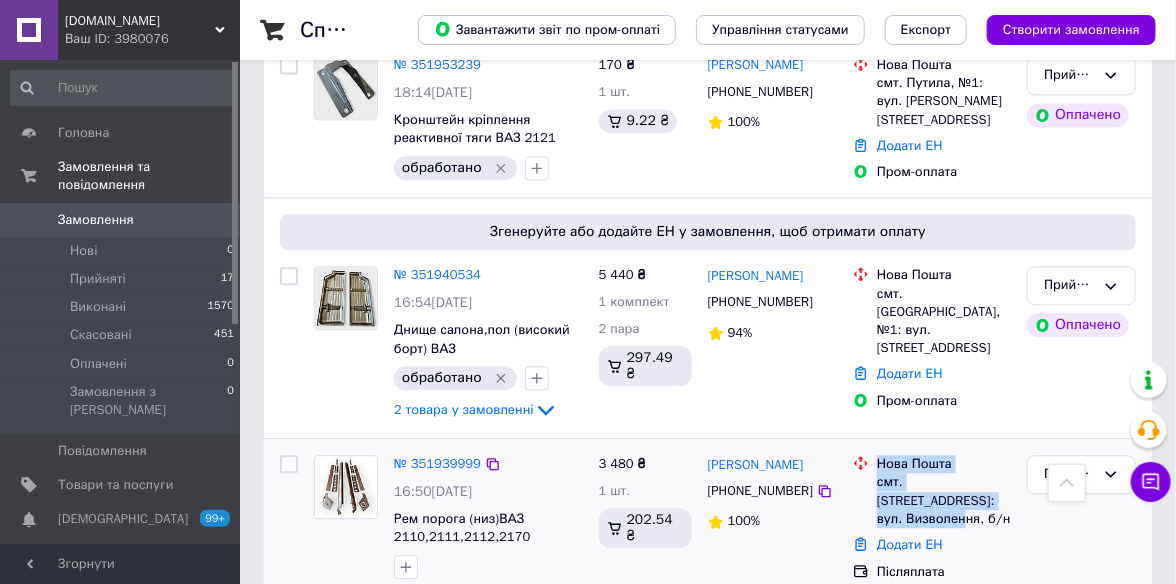 drag, startPoint x: 985, startPoint y: 392, endPoint x: 874, endPoint y: 350, distance: 118.680244 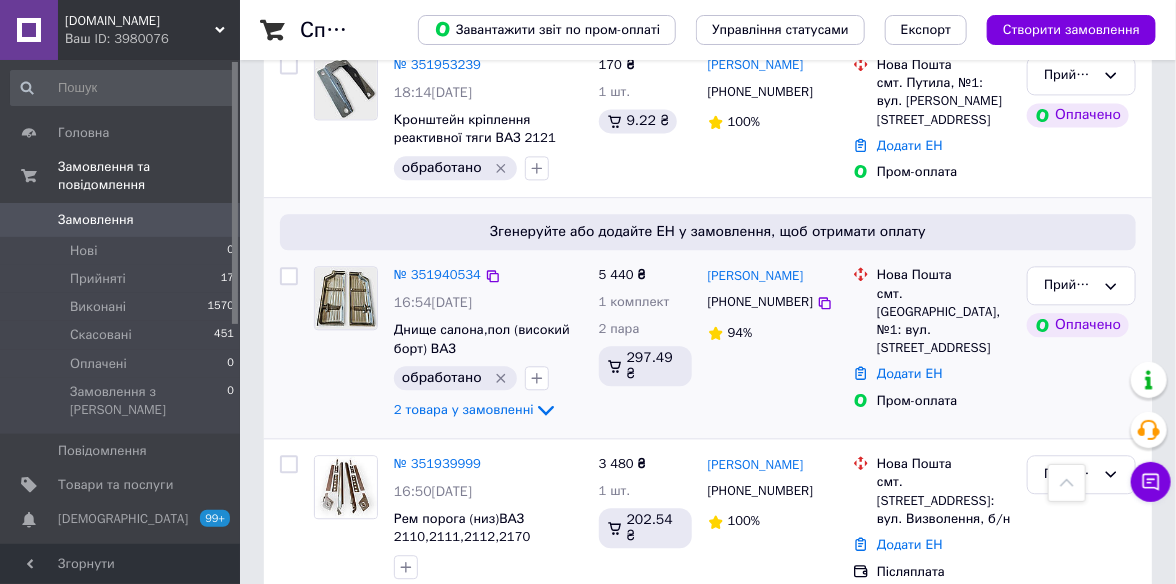 click on "Юра Костюк +380968062368 94%" at bounding box center [772, 344] 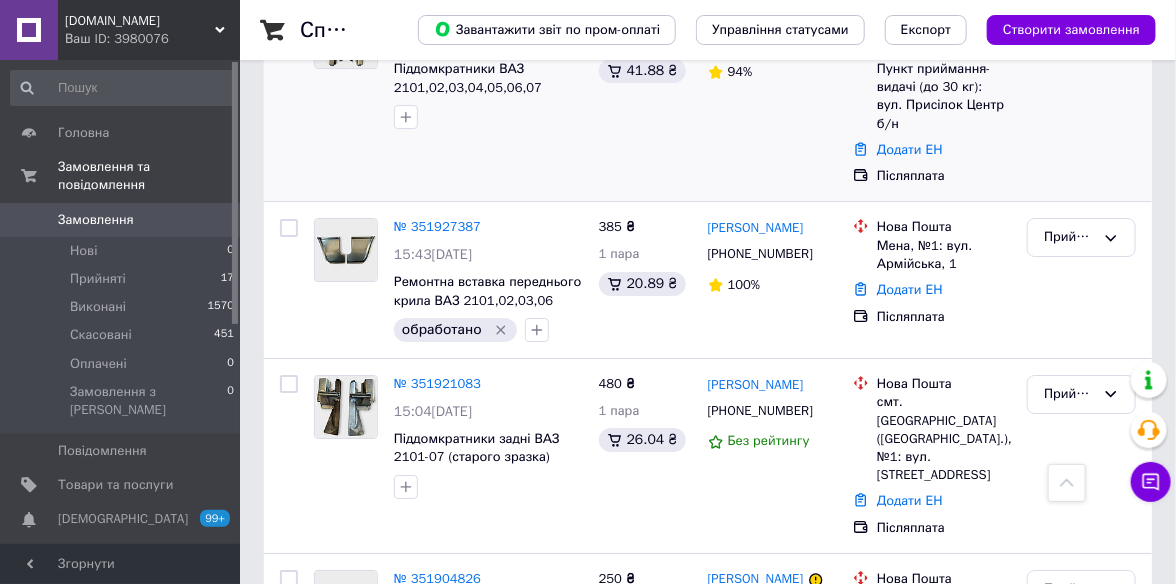scroll, scrollTop: 2300, scrollLeft: 0, axis: vertical 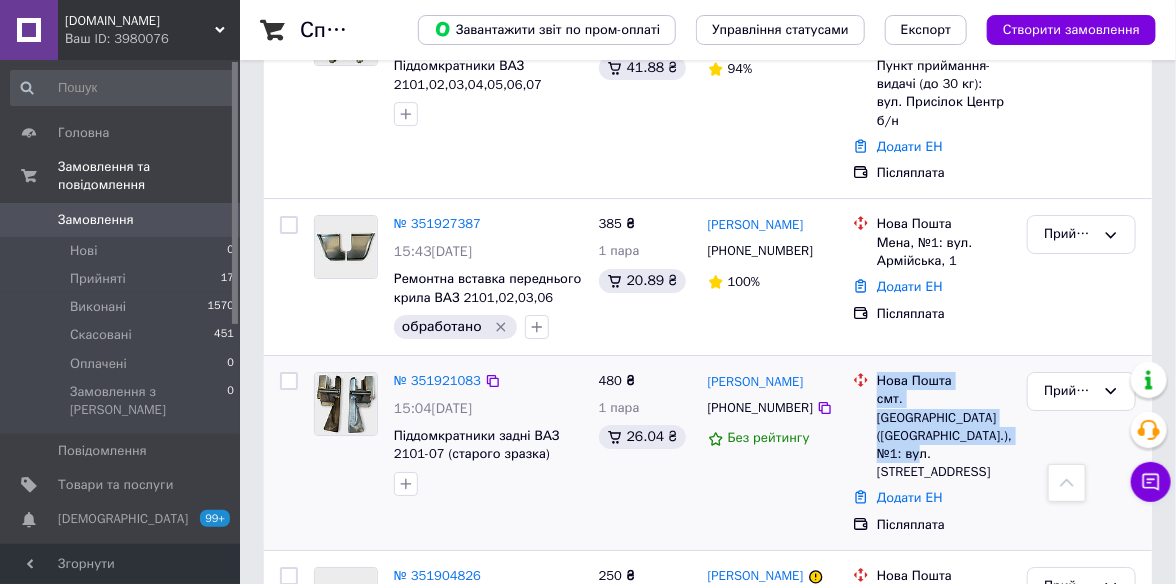 drag, startPoint x: 1003, startPoint y: 312, endPoint x: 860, endPoint y: 289, distance: 144.83784 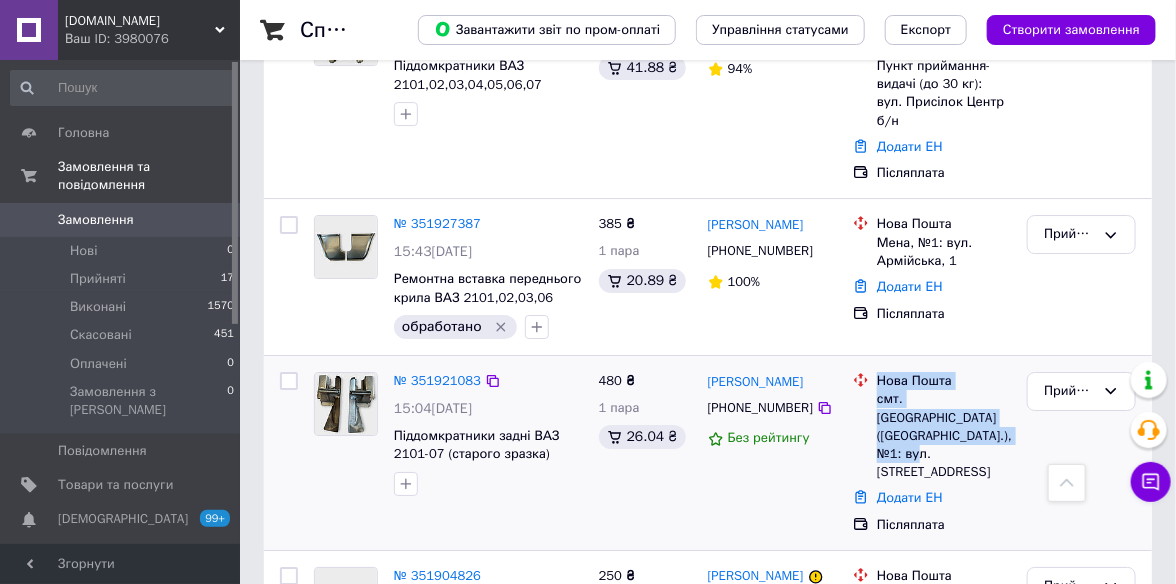 copy on "Нова Пошта смт. Срібне (Чернігівська обл.), №1: вул. Миру, 92а" 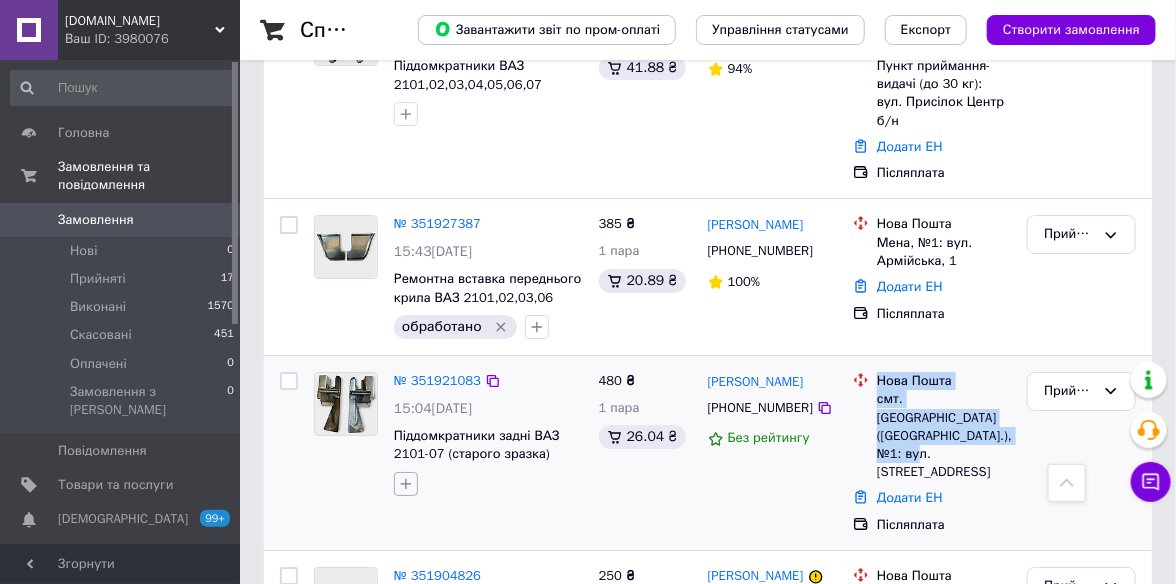 click at bounding box center (406, 484) 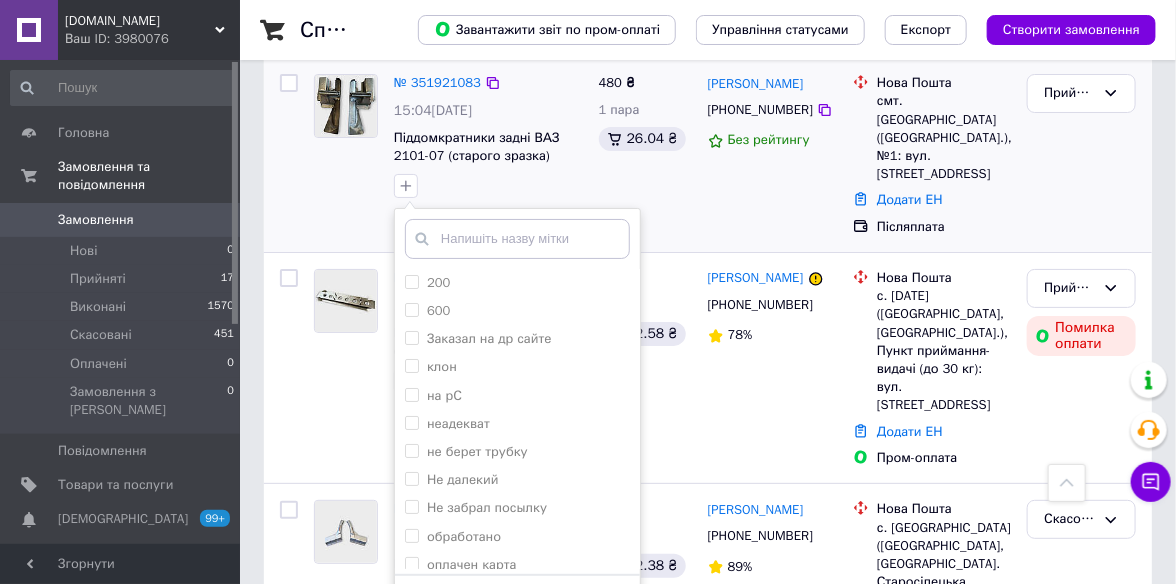 scroll, scrollTop: 2600, scrollLeft: 0, axis: vertical 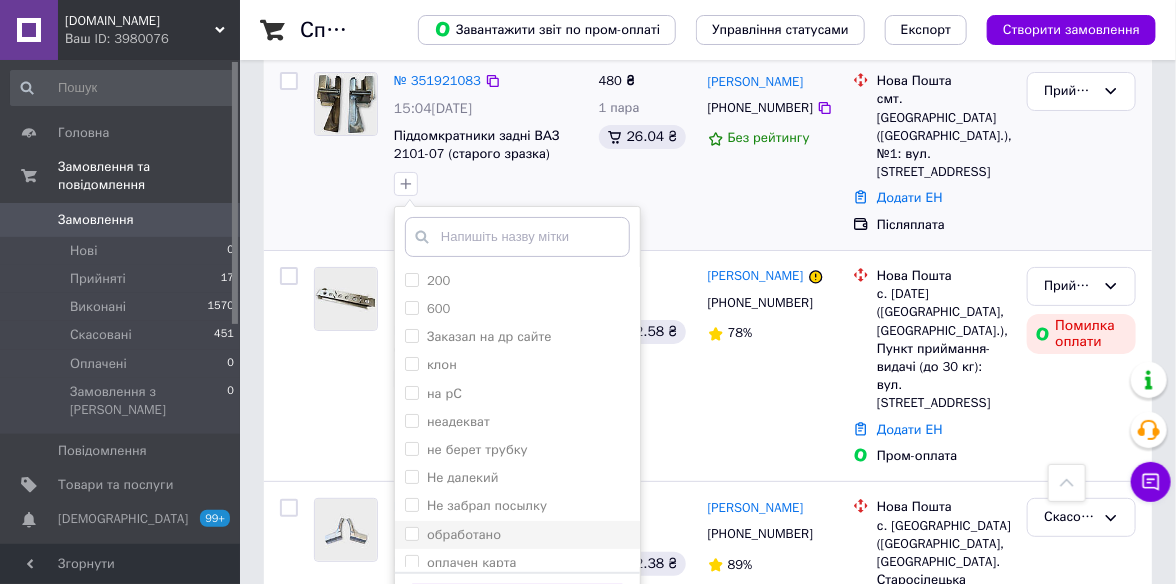 click on "обработано" at bounding box center (411, 533) 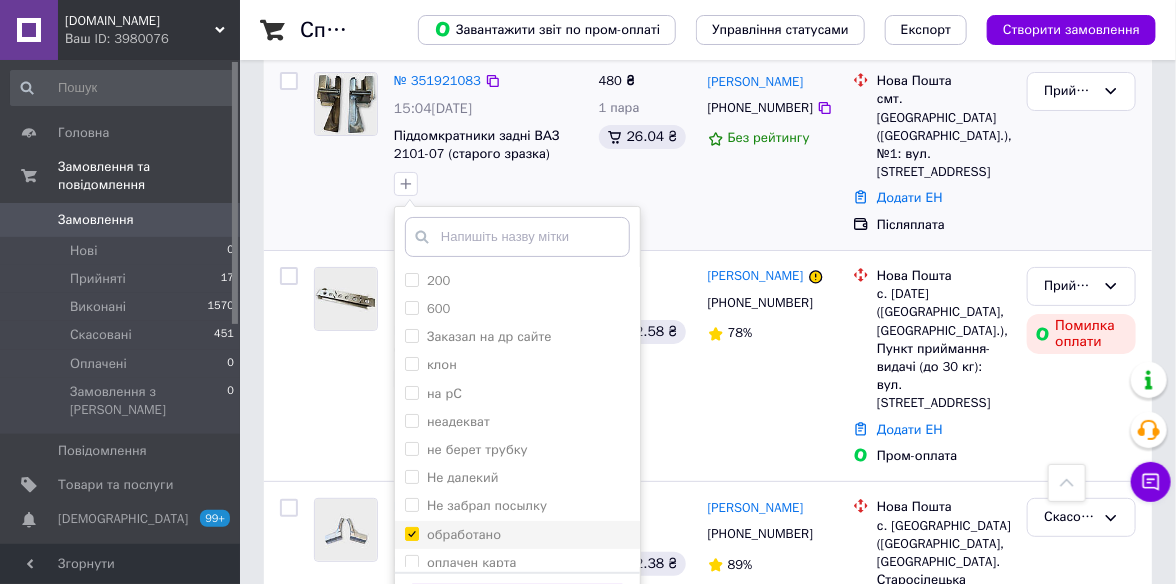checkbox on "true" 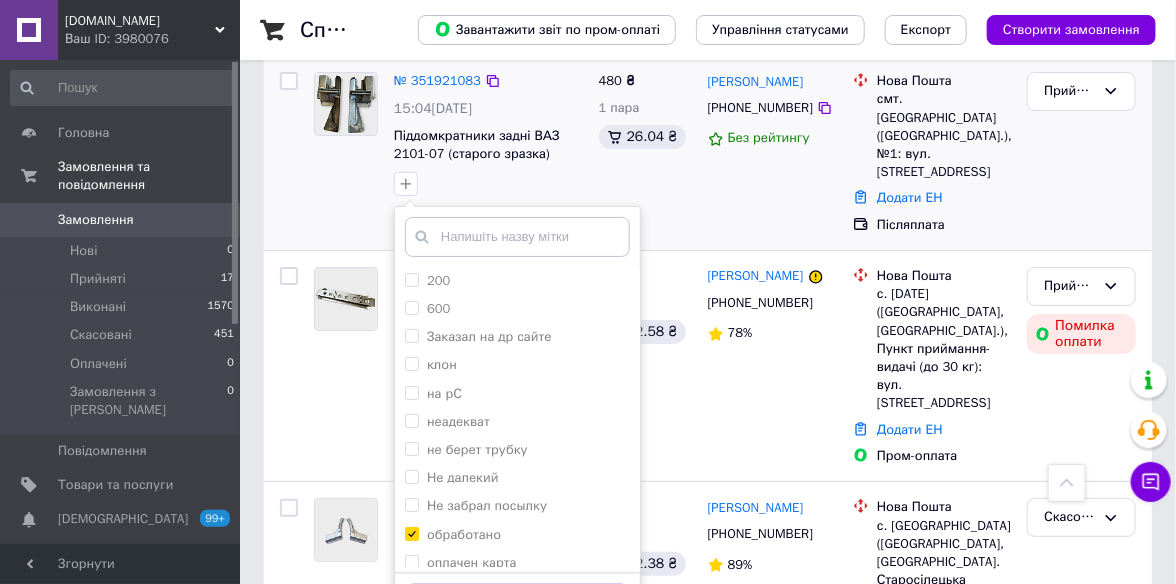 click on "Додати мітку" at bounding box center [517, 603] 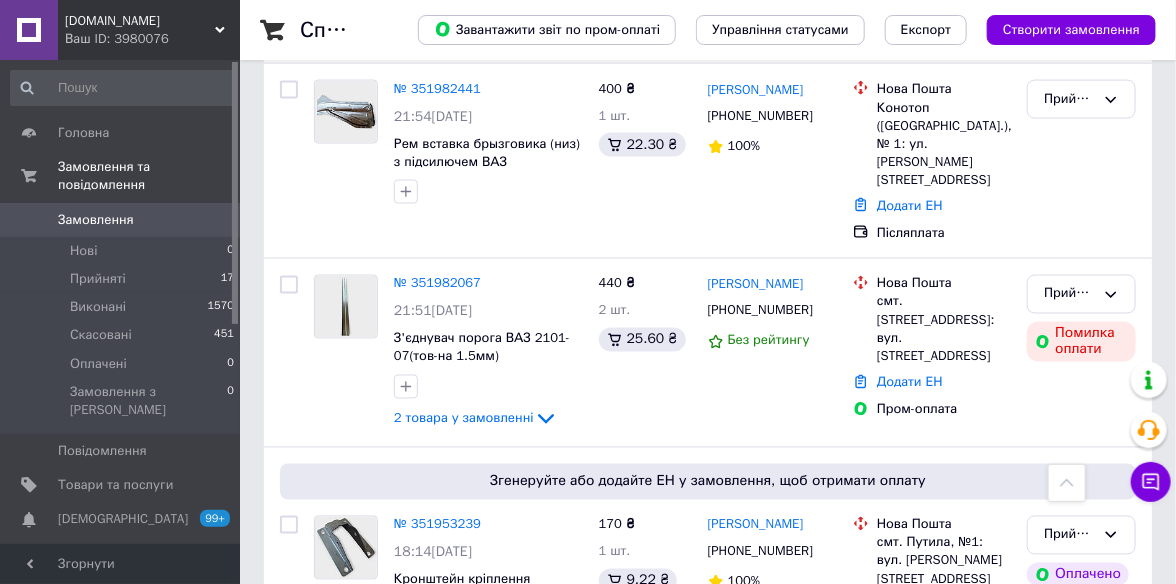 scroll, scrollTop: 999, scrollLeft: 0, axis: vertical 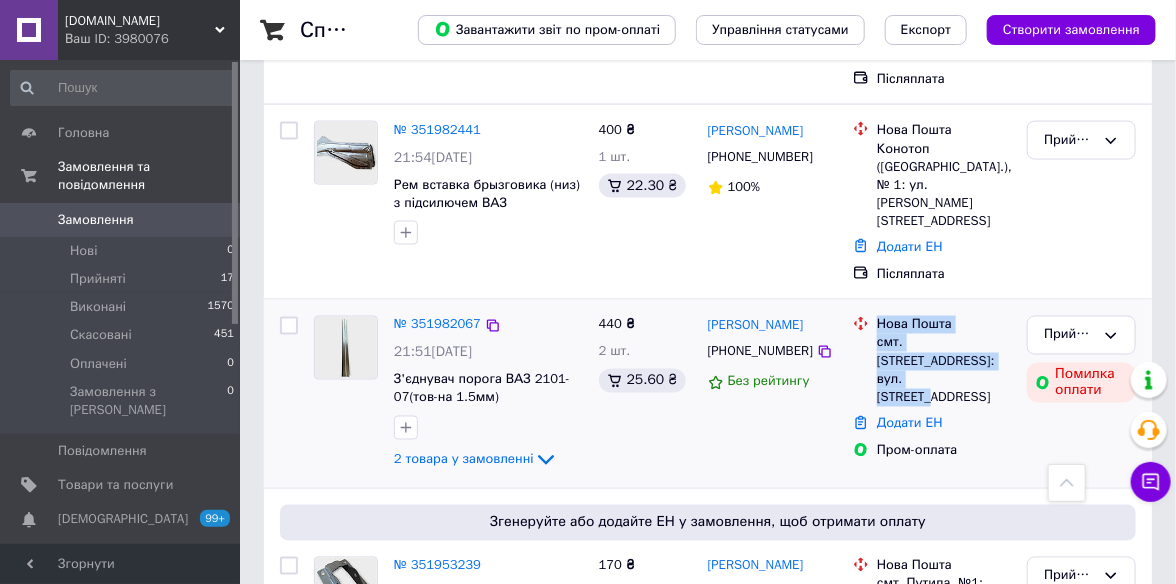 drag, startPoint x: 999, startPoint y: 256, endPoint x: 871, endPoint y: 228, distance: 131.02672 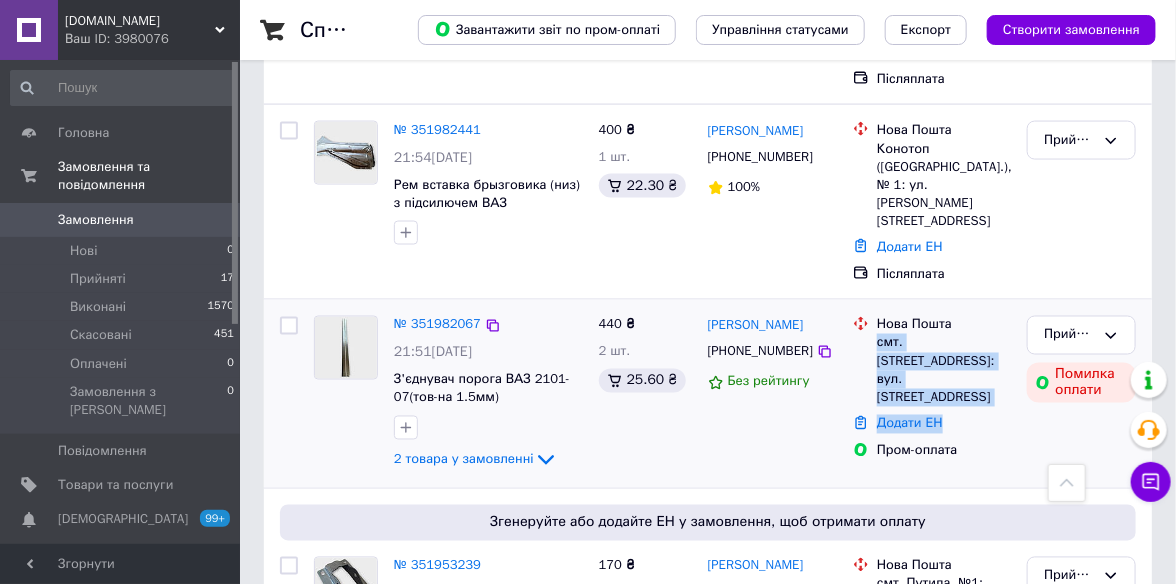 drag, startPoint x: 959, startPoint y: 283, endPoint x: 876, endPoint y: 240, distance: 93.47727 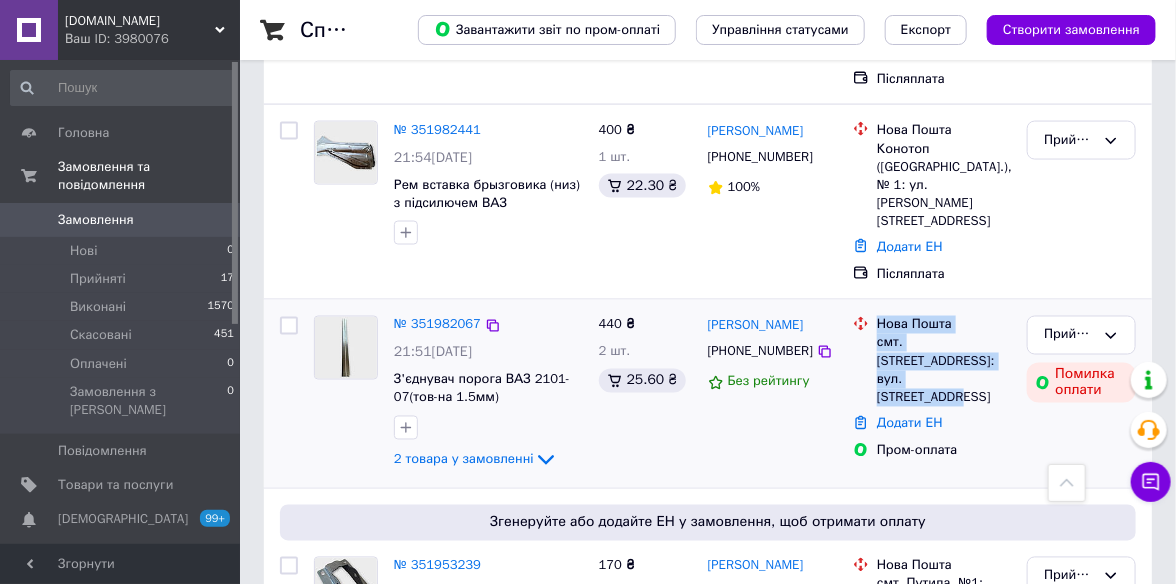 drag, startPoint x: 869, startPoint y: 208, endPoint x: 973, endPoint y: 266, distance: 119.0798 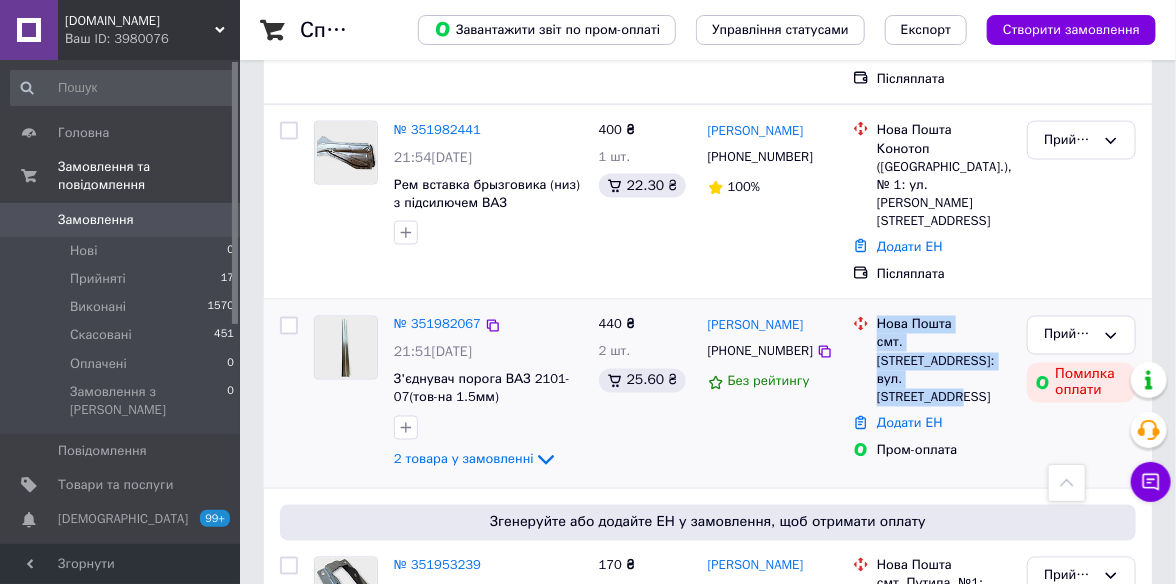 copy on "Нова Пошта смт. Криве Озеро, №1: вул. Набережна, 21" 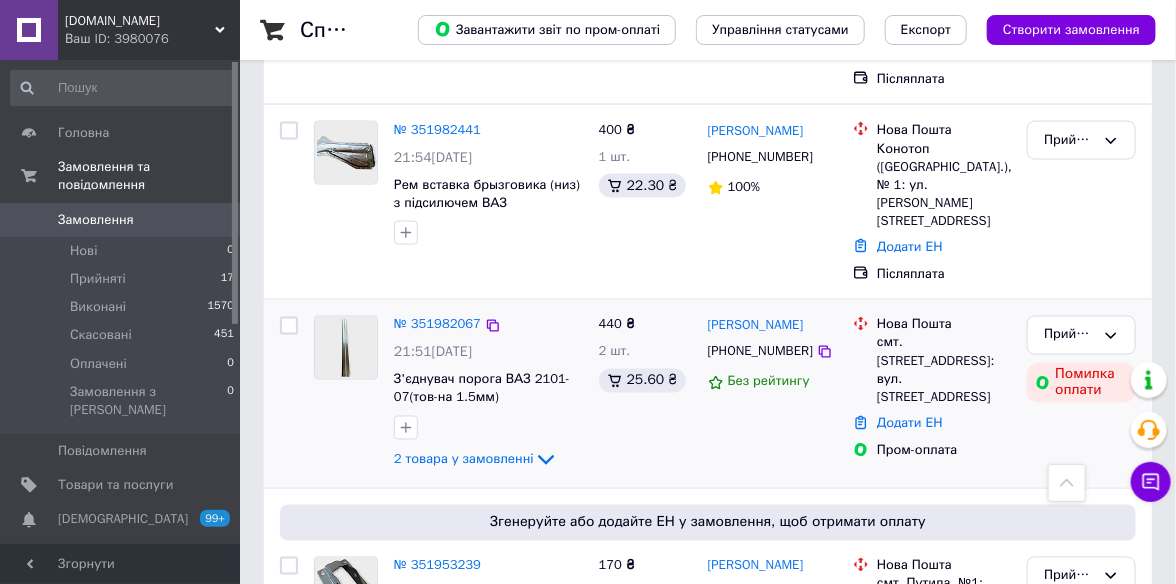 click on "440 ₴ 2 шт. 25.60 ₴" at bounding box center (645, 394) 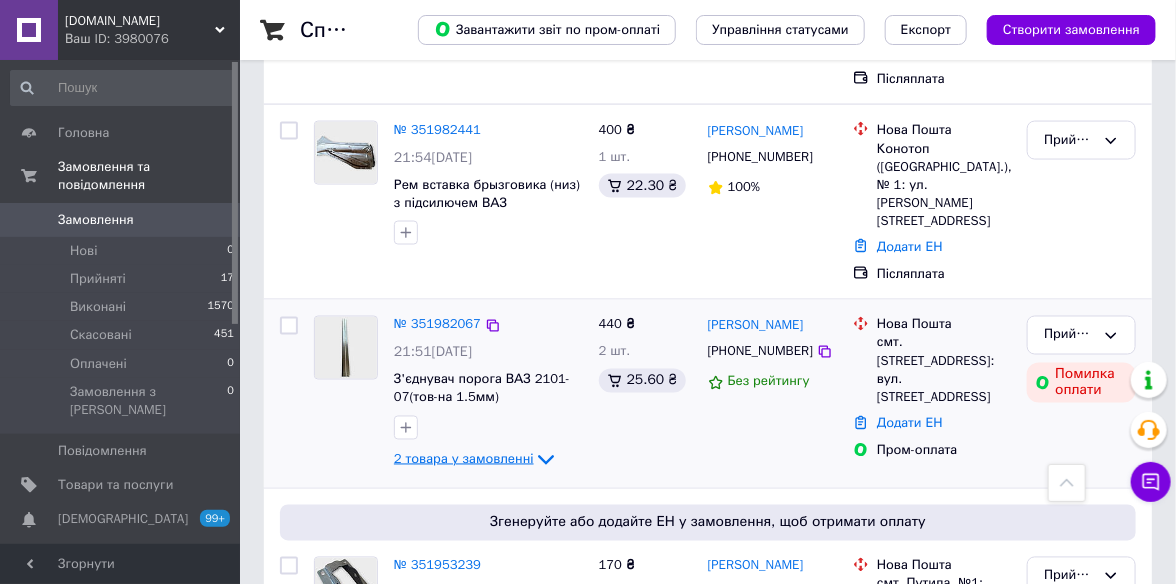 click on "2 товара у замовленні" at bounding box center (464, 459) 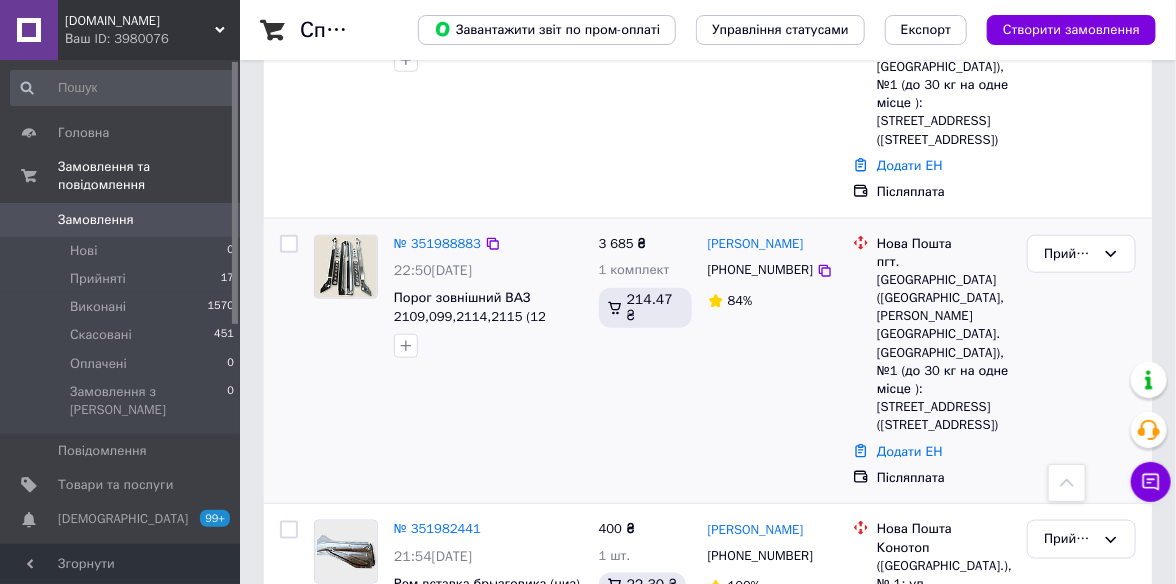 scroll, scrollTop: 700, scrollLeft: 0, axis: vertical 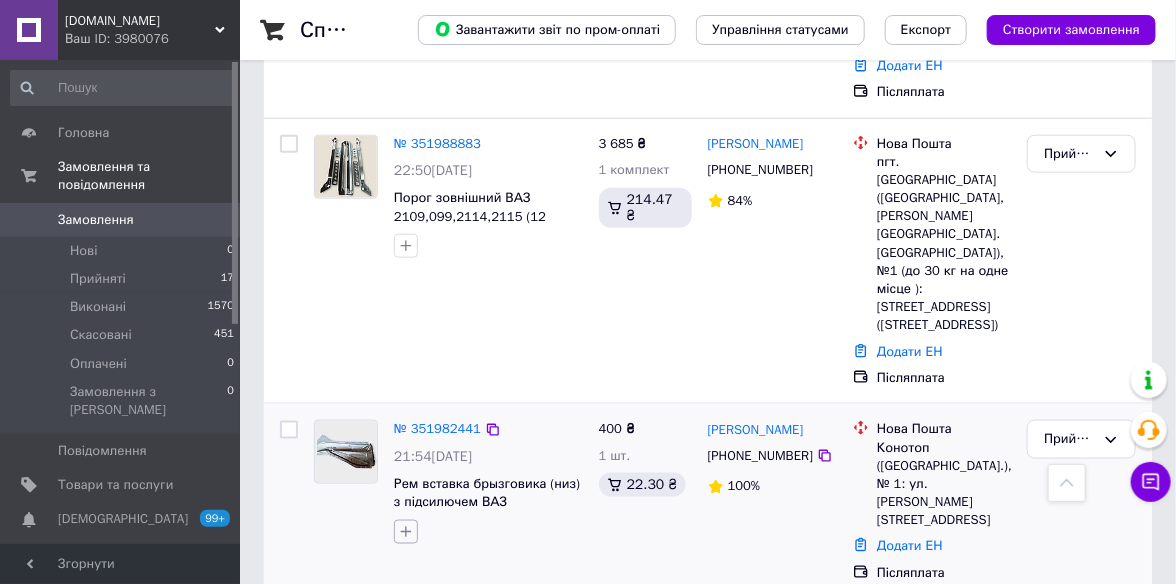 click at bounding box center (406, 532) 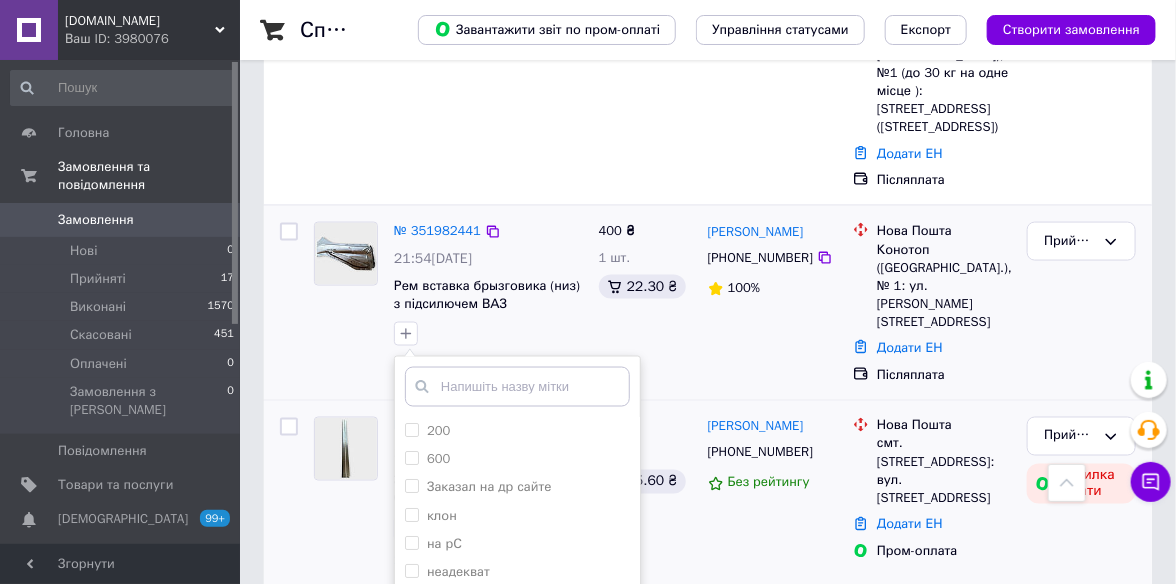 scroll, scrollTop: 1200, scrollLeft: 0, axis: vertical 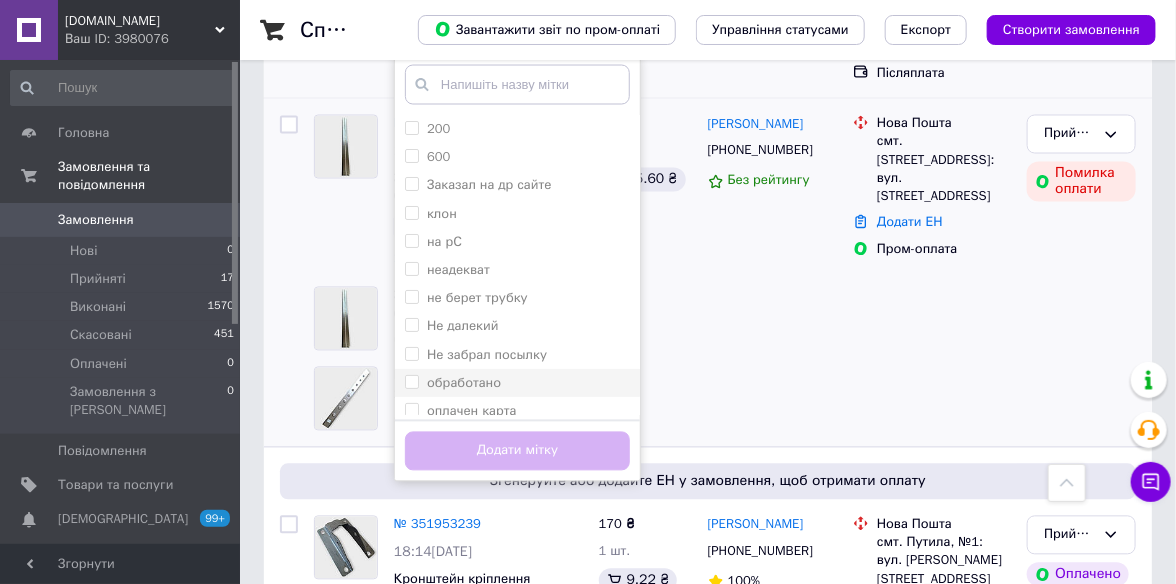 click on "обработано" at bounding box center (411, 381) 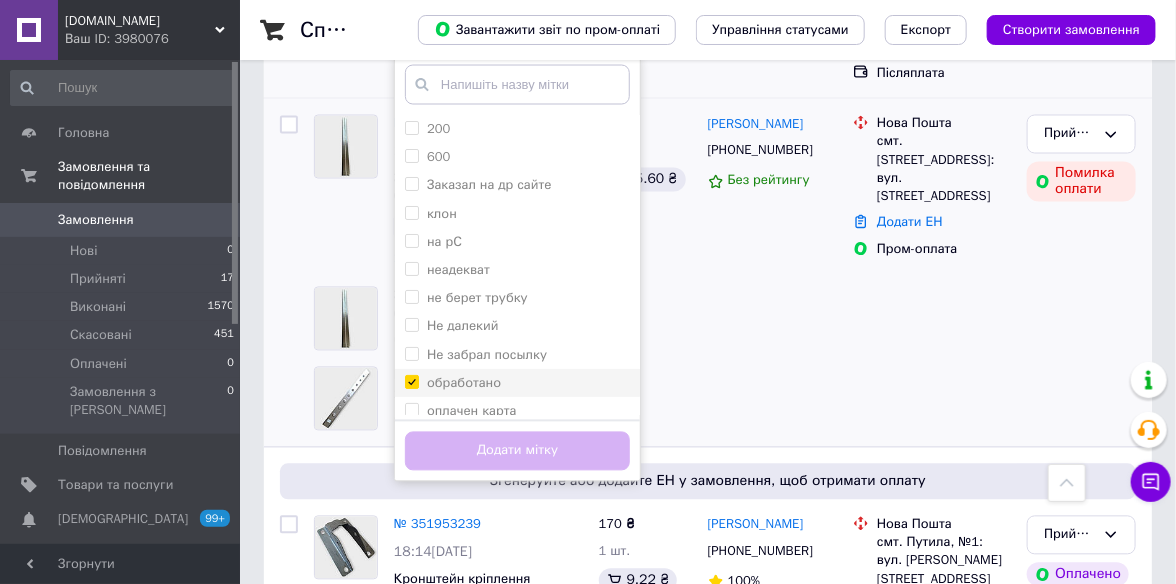 checkbox on "true" 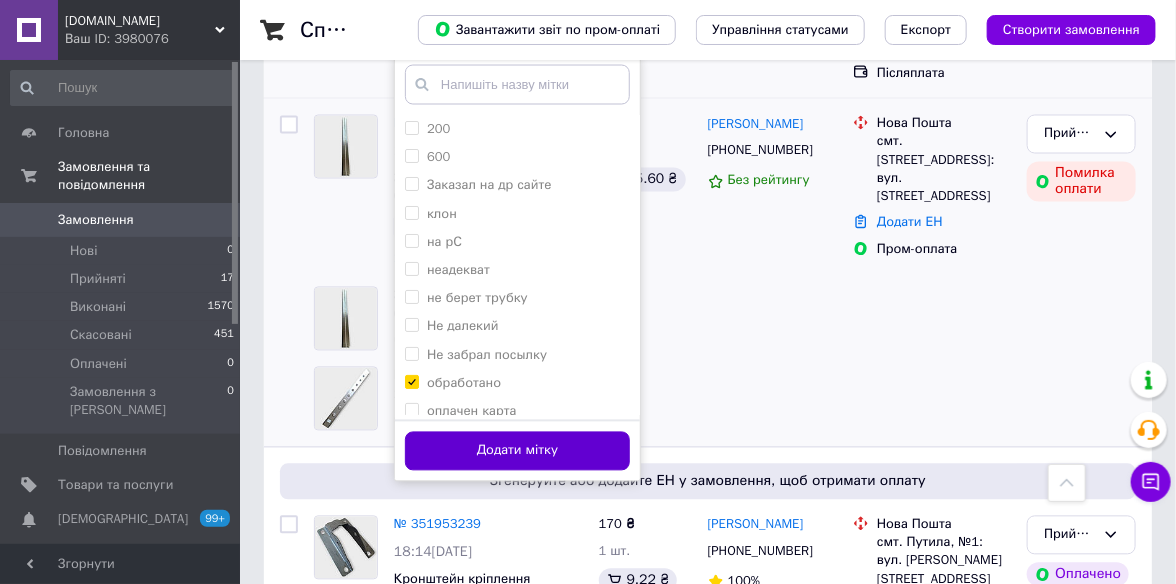 click on "Додати мітку" at bounding box center [517, 451] 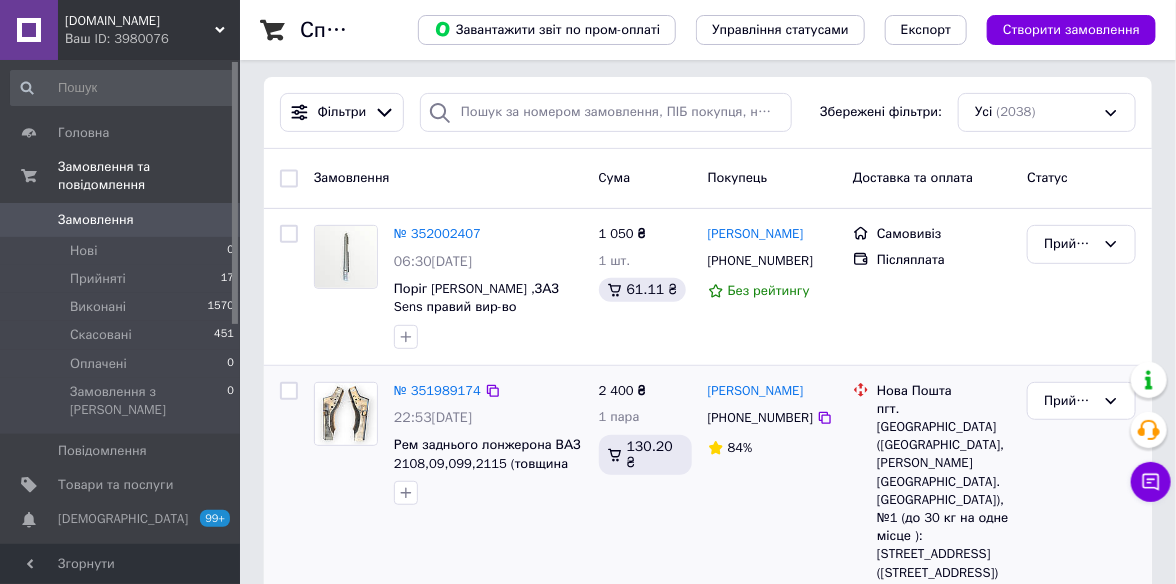 scroll, scrollTop: 200, scrollLeft: 0, axis: vertical 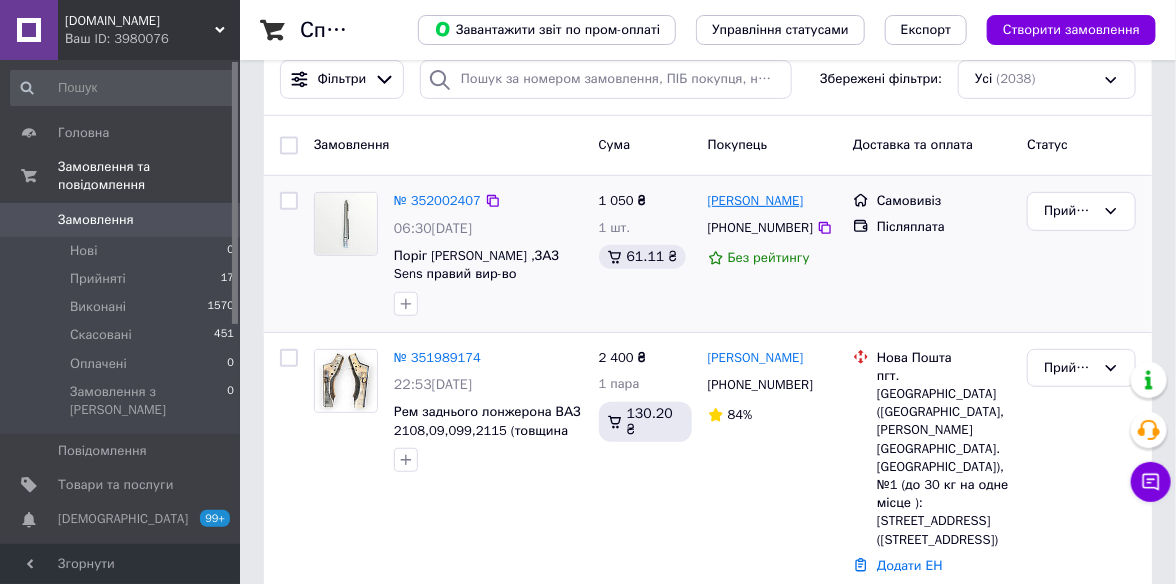 click on "[PERSON_NAME]" at bounding box center [756, 201] 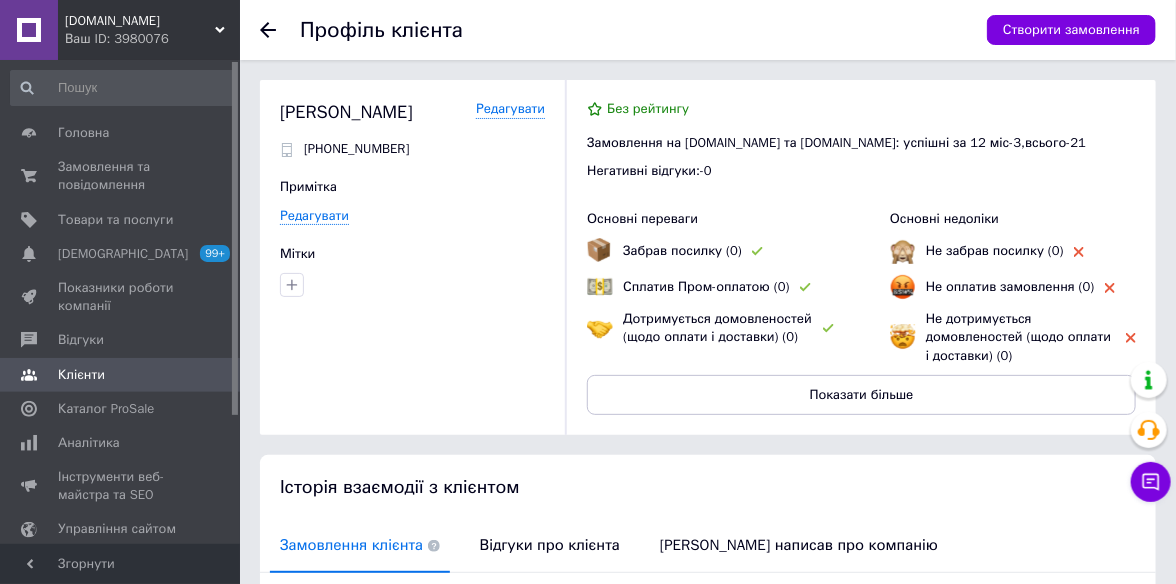 click 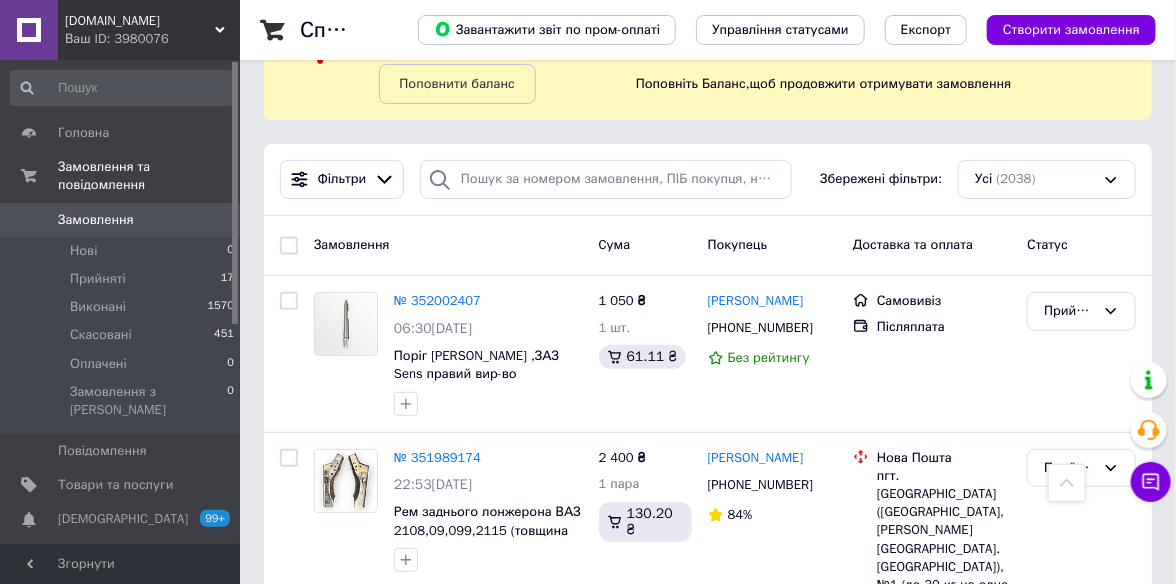 scroll, scrollTop: 0, scrollLeft: 0, axis: both 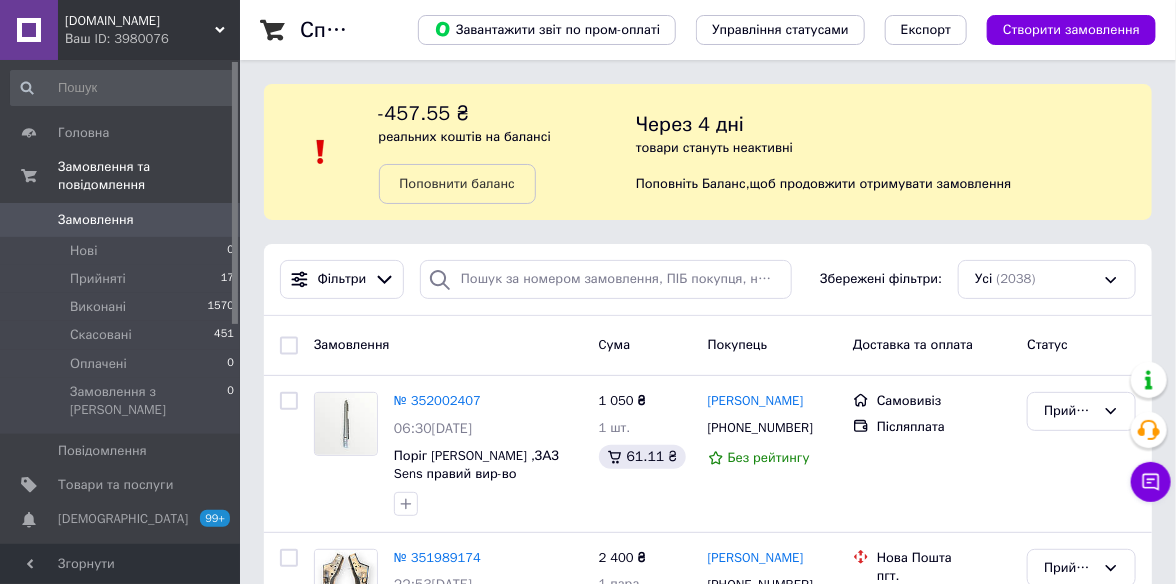 click on "Ваш ID: 3980076" at bounding box center [152, 39] 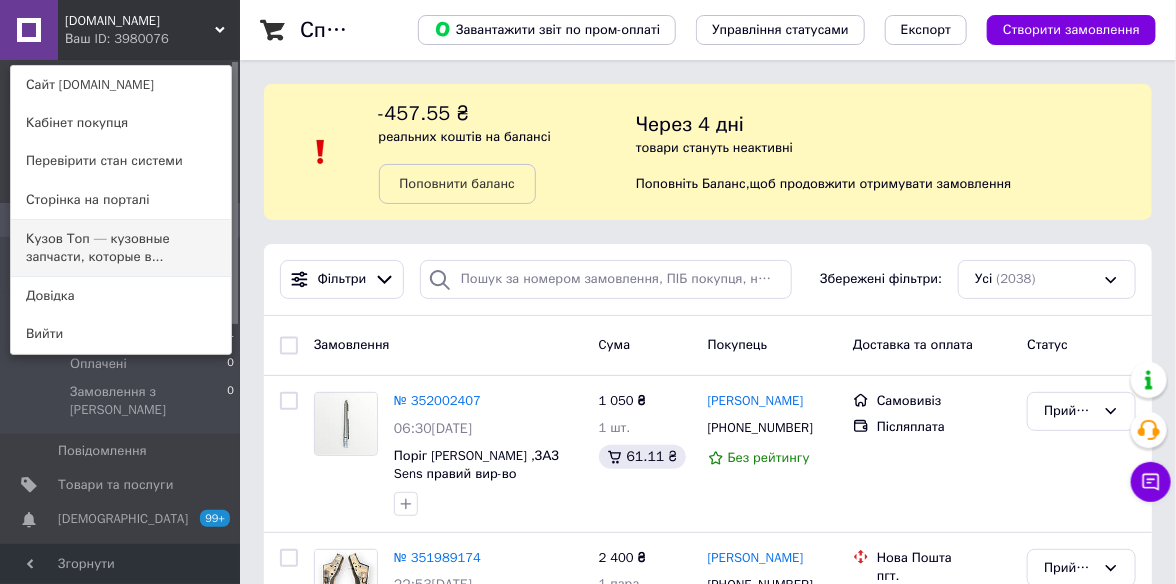 click on "Кузов Топ — кузовные запчасти, которые в..." at bounding box center (121, 248) 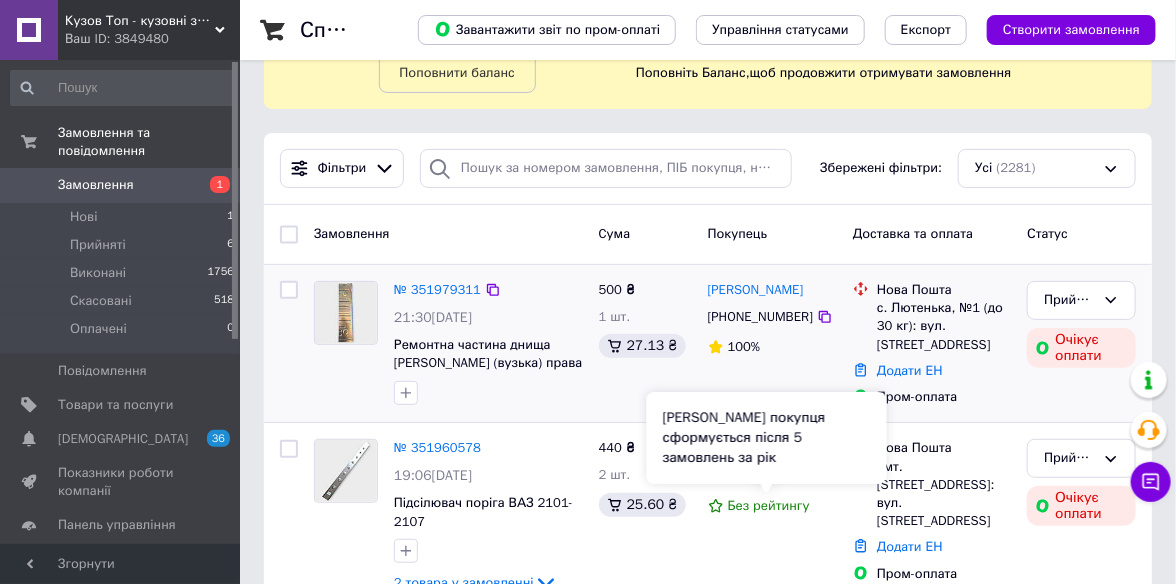 scroll, scrollTop: 100, scrollLeft: 0, axis: vertical 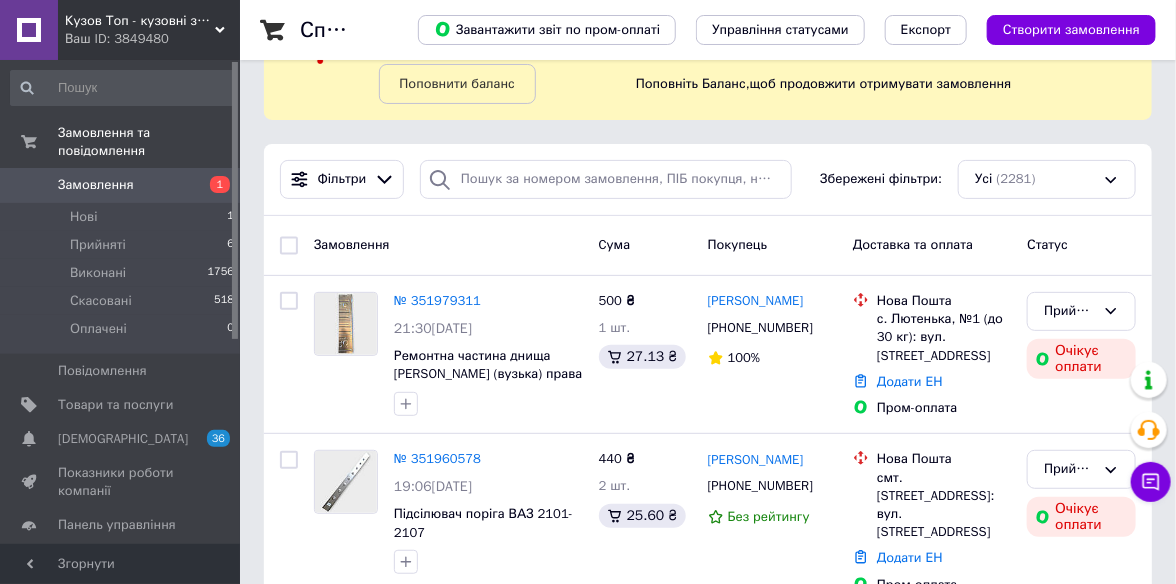 click on "Кузов Топ - кузовні запчастини, які стають як рідні Ваш ID: 3849480" at bounding box center (149, 30) 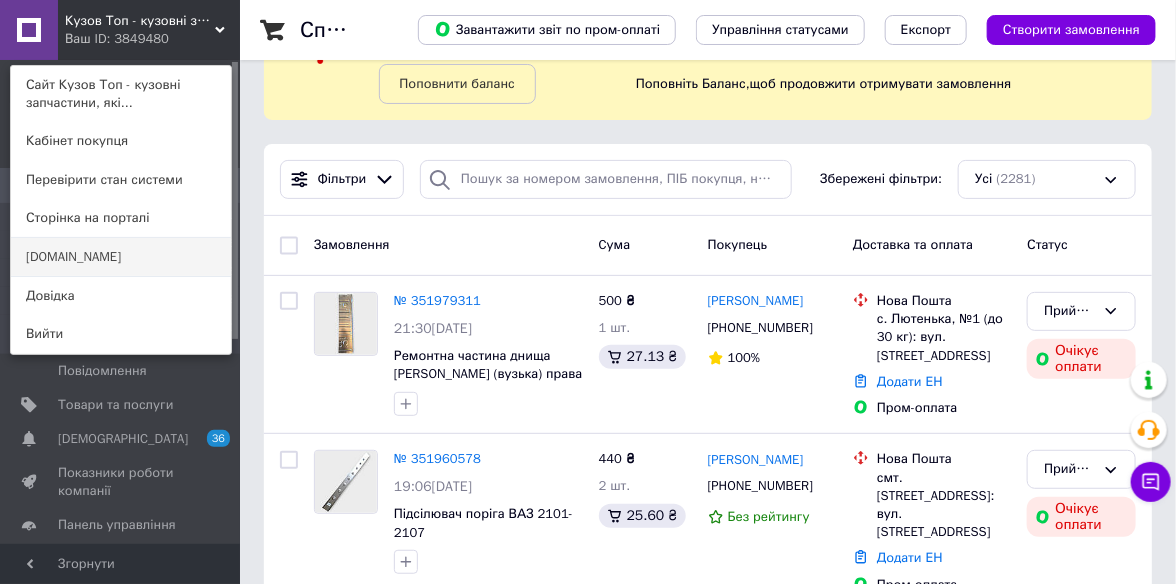 click on "[DOMAIN_NAME]" at bounding box center (121, 257) 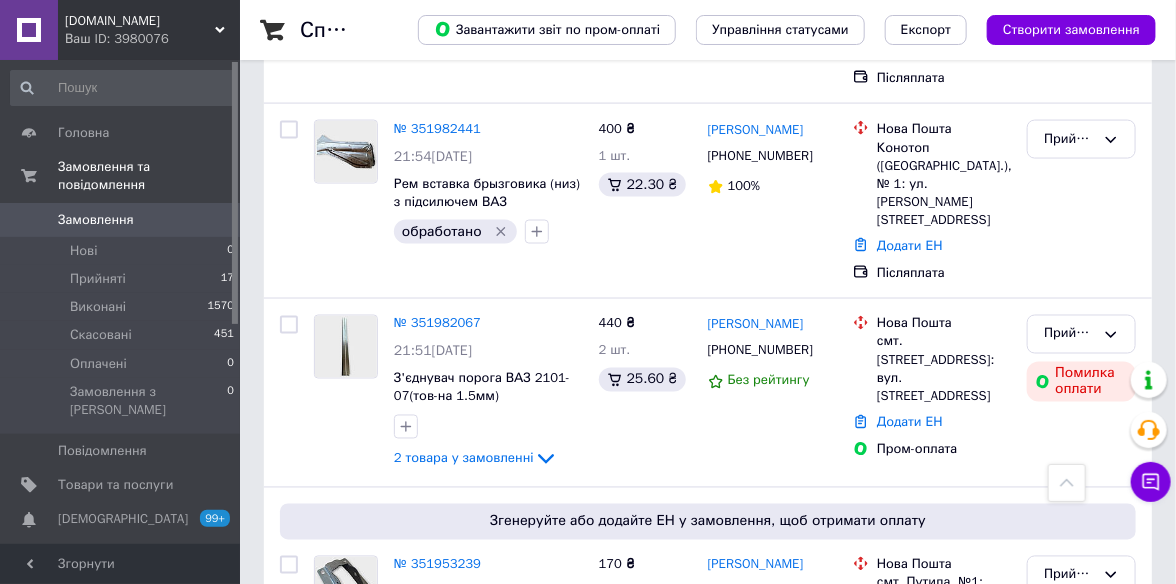 scroll, scrollTop: 999, scrollLeft: 0, axis: vertical 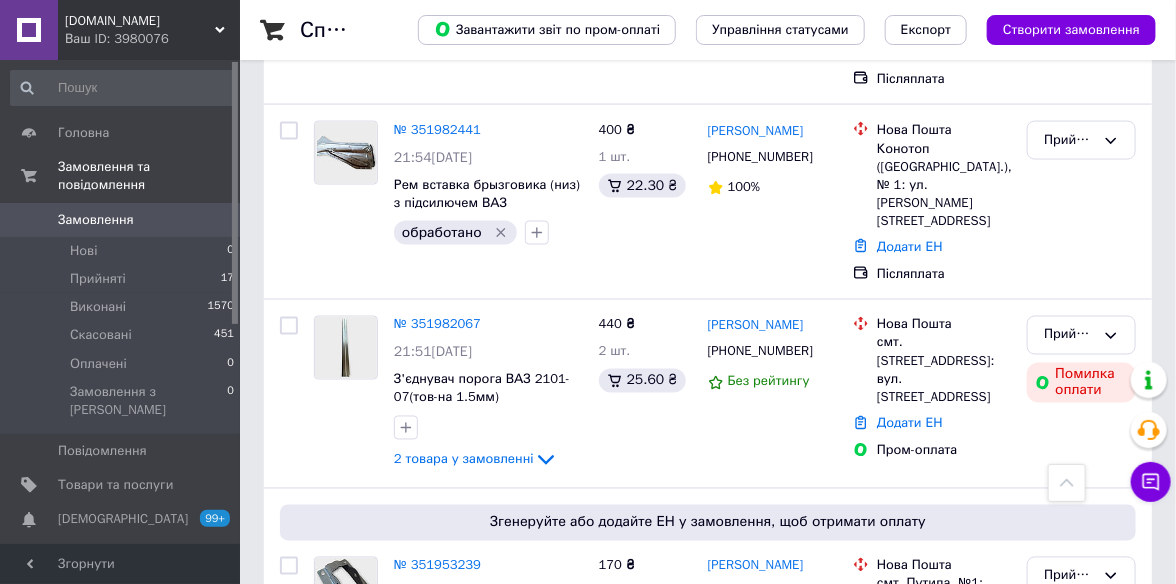 click on "[DOMAIN_NAME]" at bounding box center [140, 21] 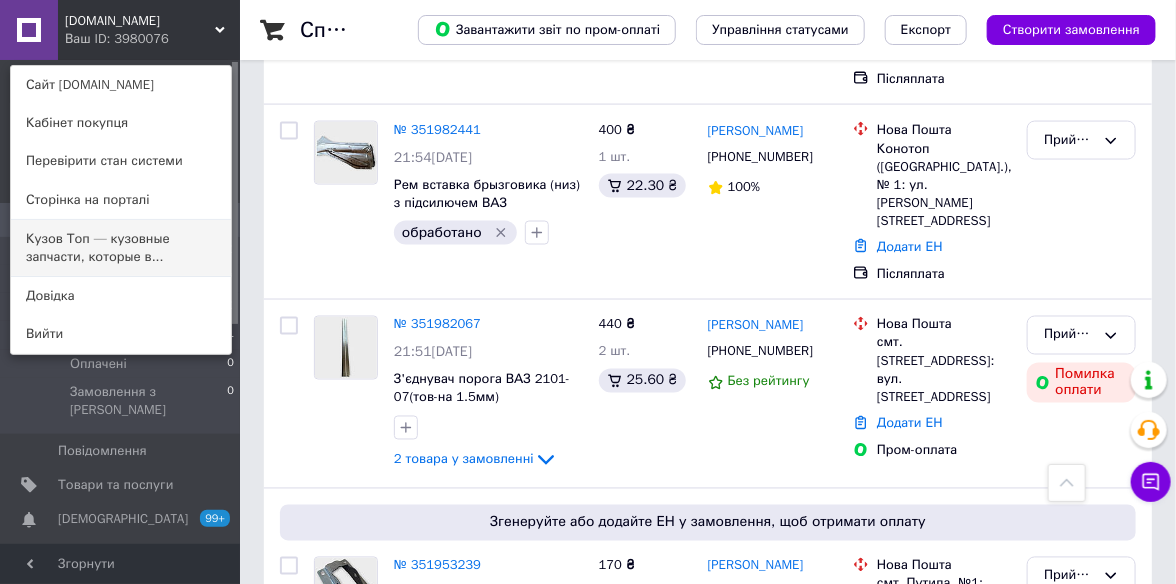 click on "Кузов Топ — кузовные запчасти, которые в..." at bounding box center [121, 248] 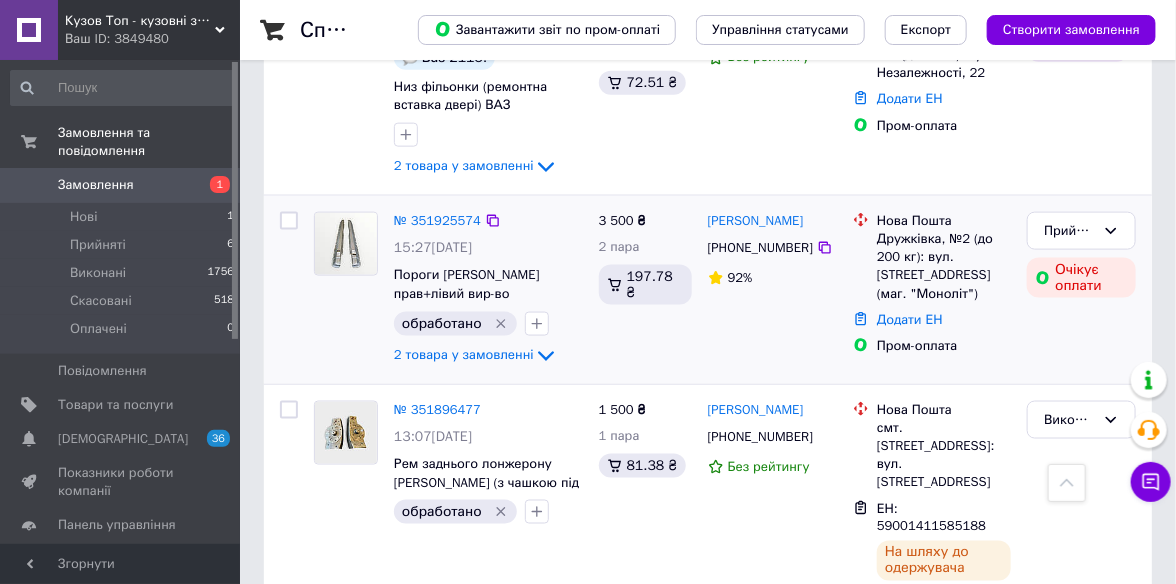 scroll, scrollTop: 600, scrollLeft: 0, axis: vertical 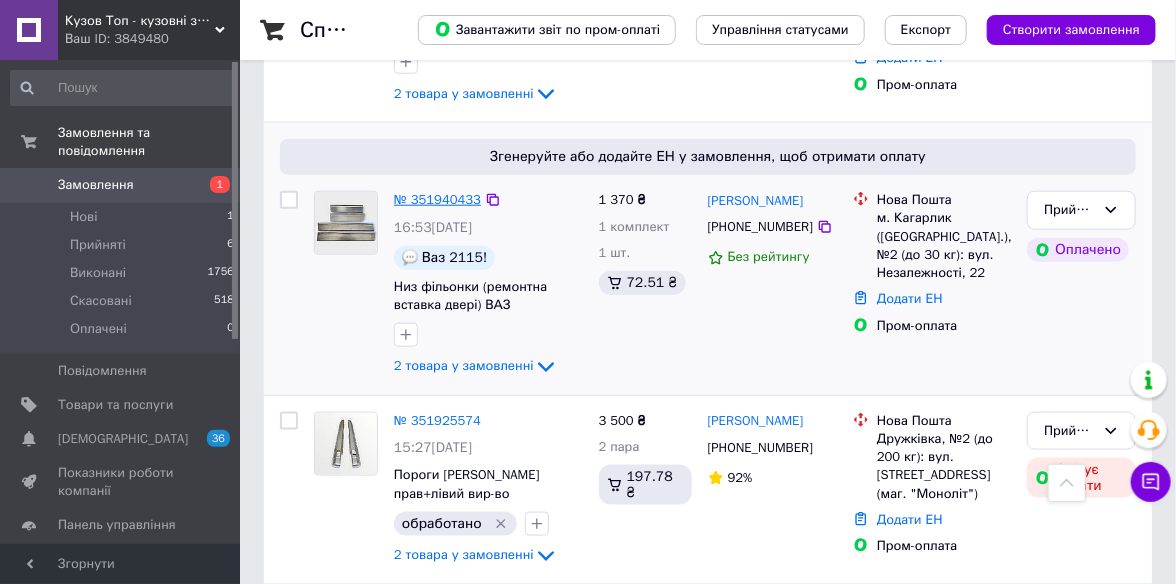 click on "№ 351940433" at bounding box center [437, 199] 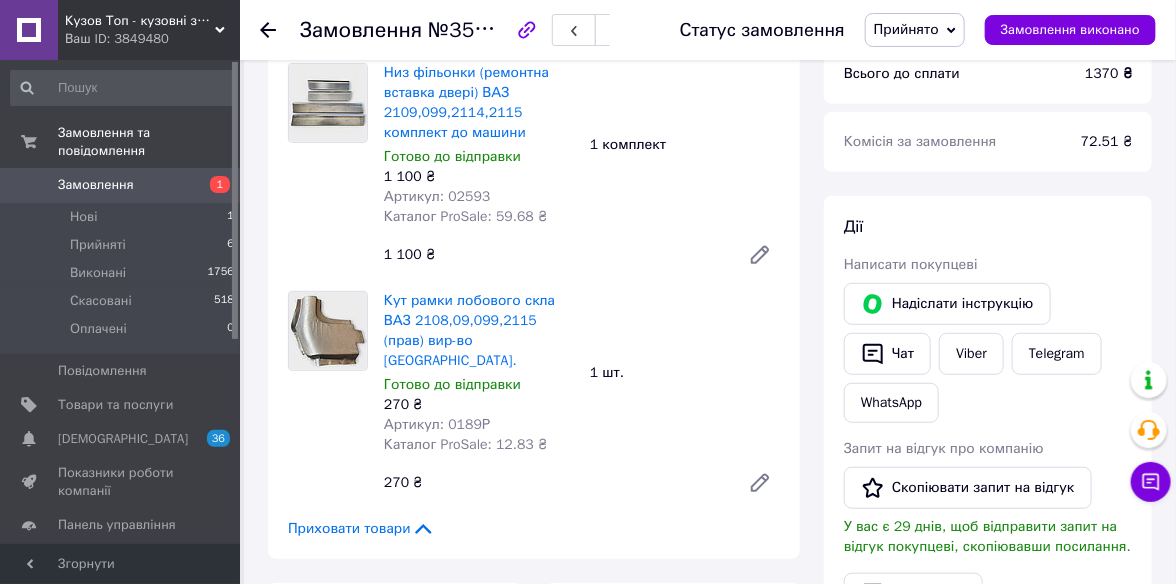 scroll, scrollTop: 300, scrollLeft: 0, axis: vertical 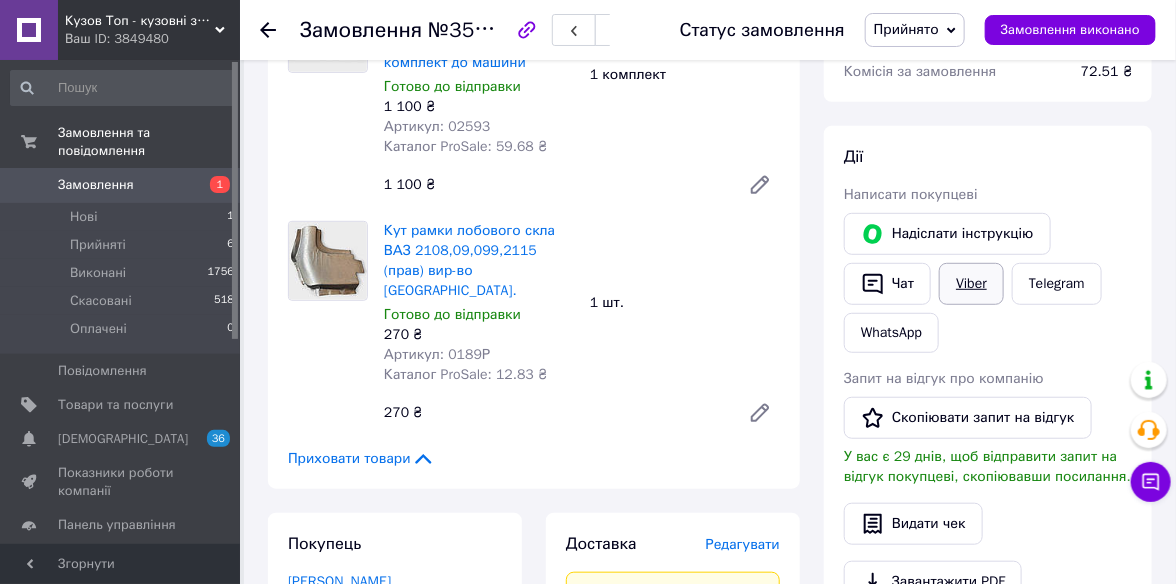 click on "Viber" at bounding box center (971, 284) 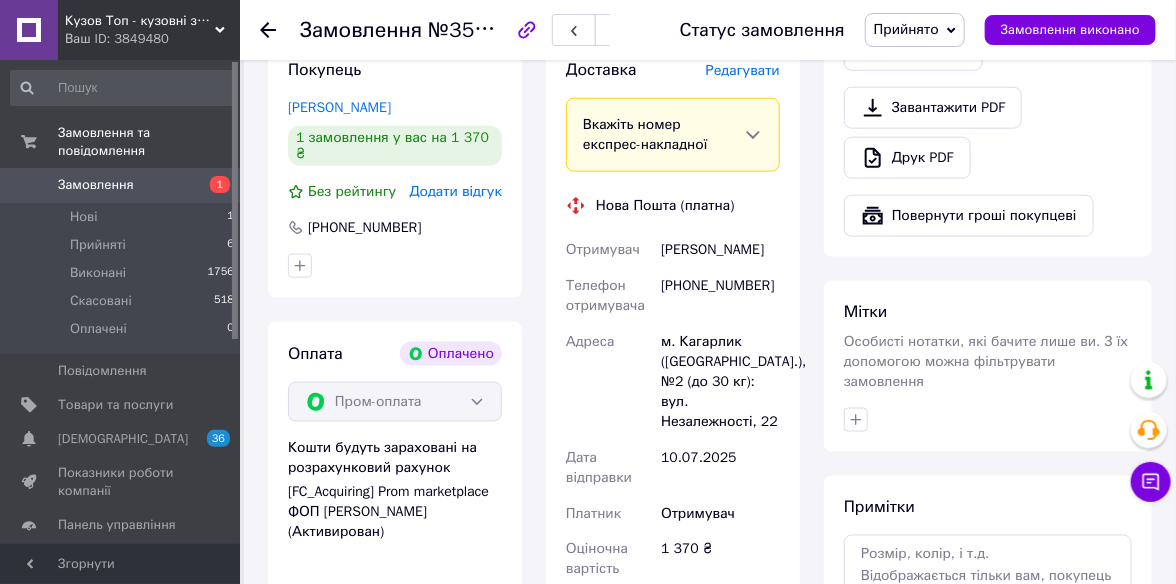 scroll, scrollTop: 900, scrollLeft: 0, axis: vertical 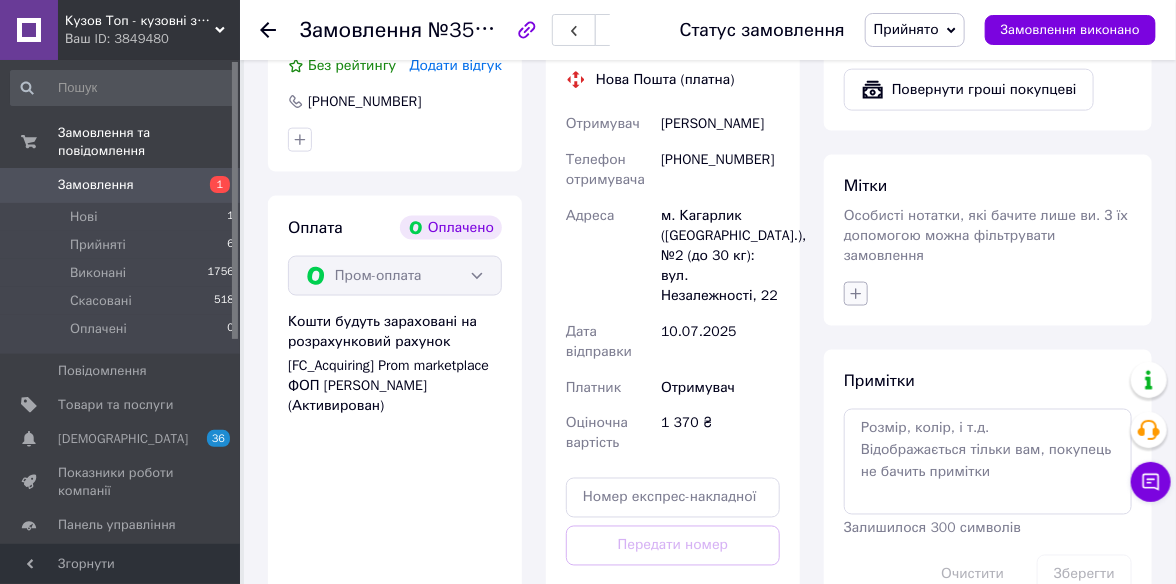 click 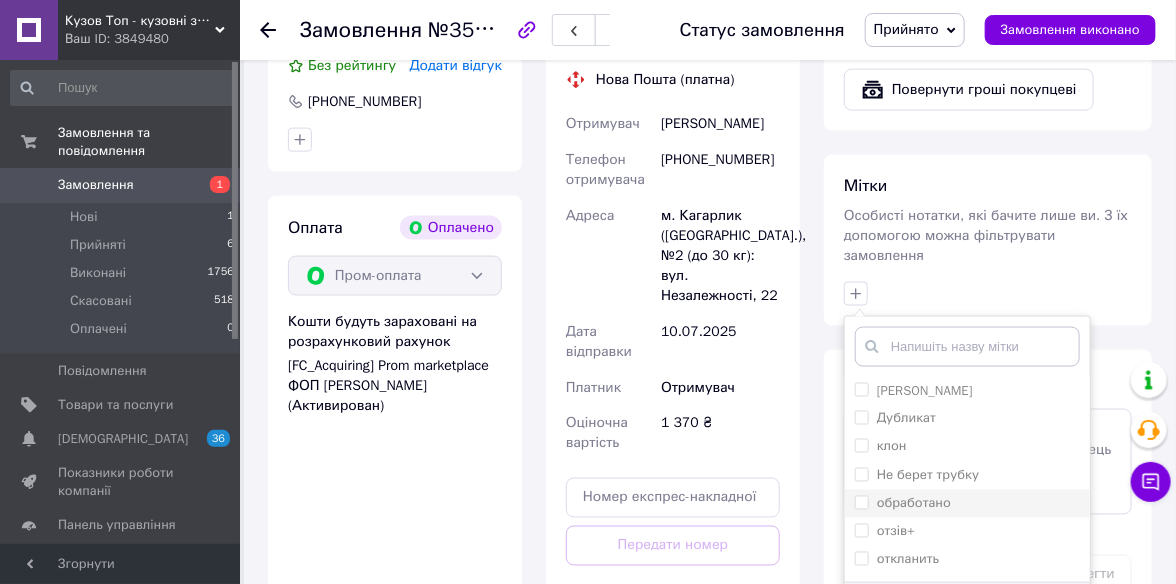 click on "обработано" at bounding box center [861, 502] 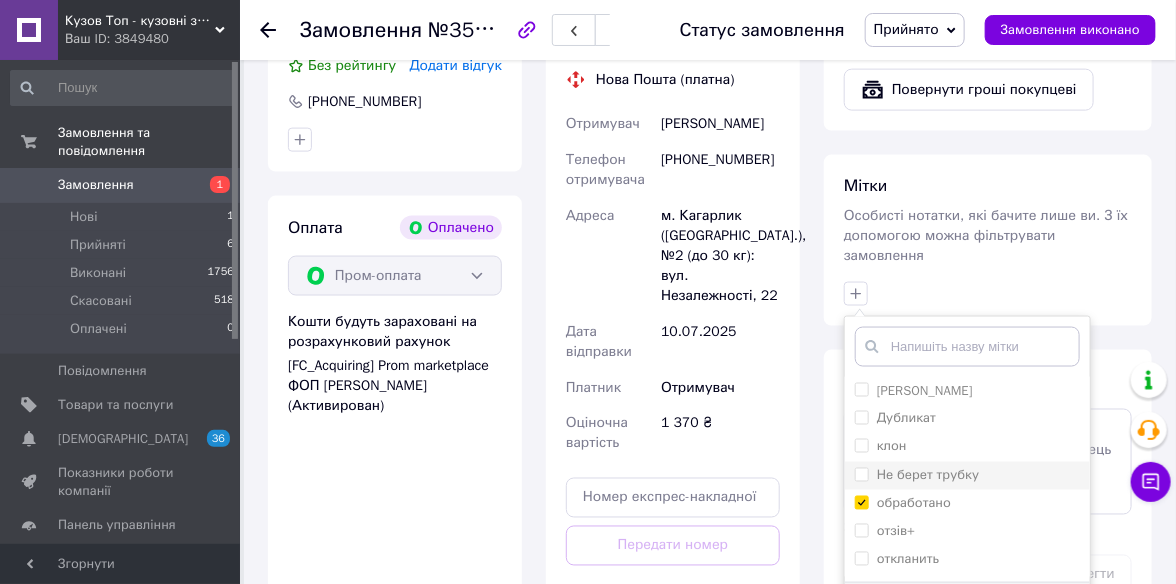 scroll, scrollTop: 999, scrollLeft: 0, axis: vertical 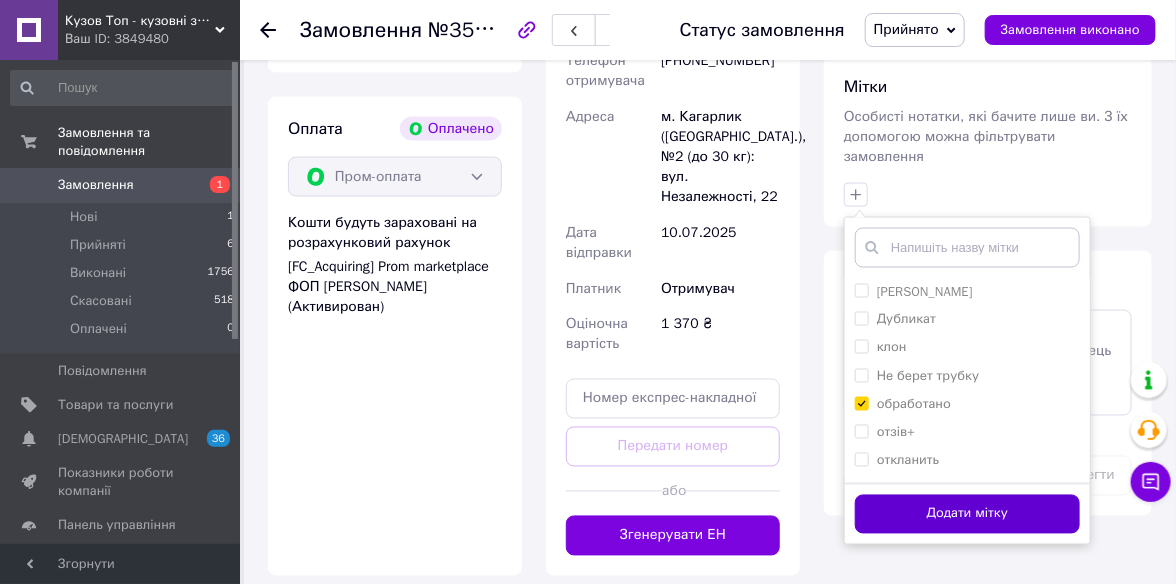 click on "Додати мітку" at bounding box center (967, 514) 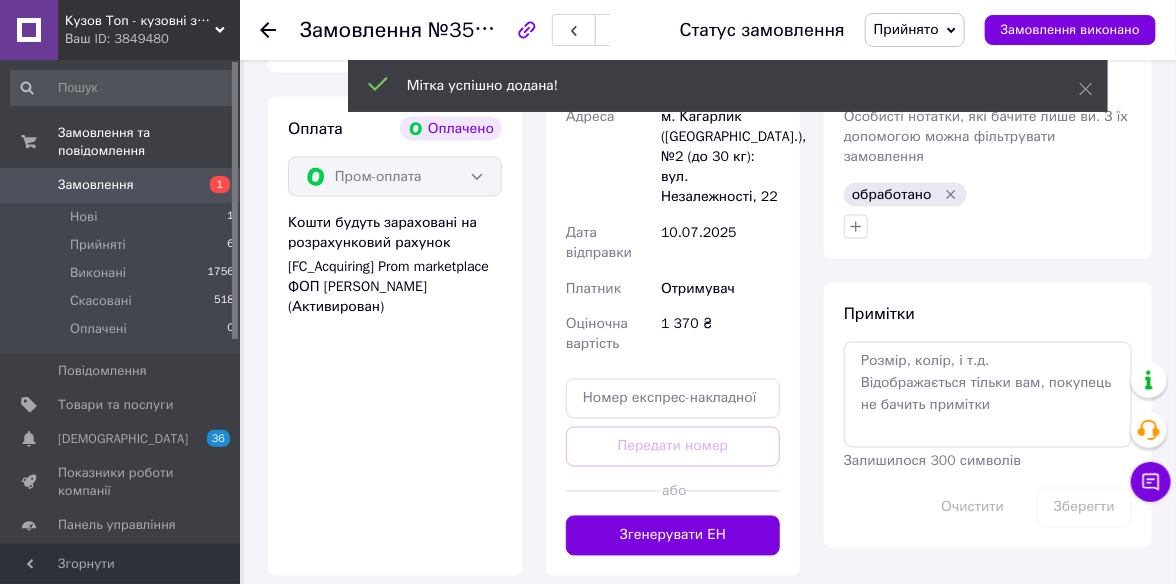 click 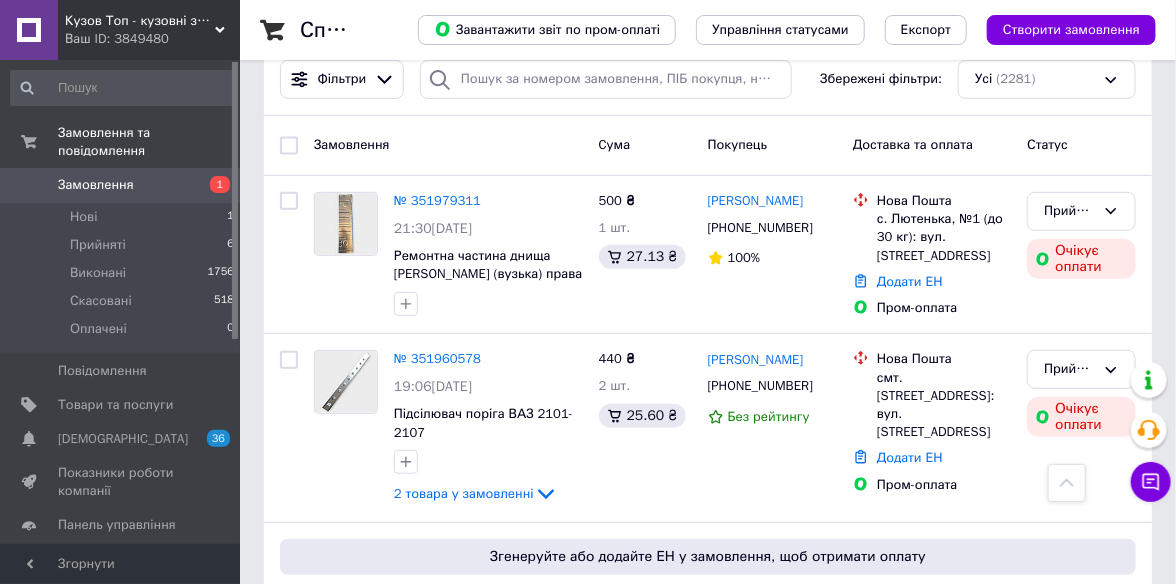 scroll, scrollTop: 0, scrollLeft: 0, axis: both 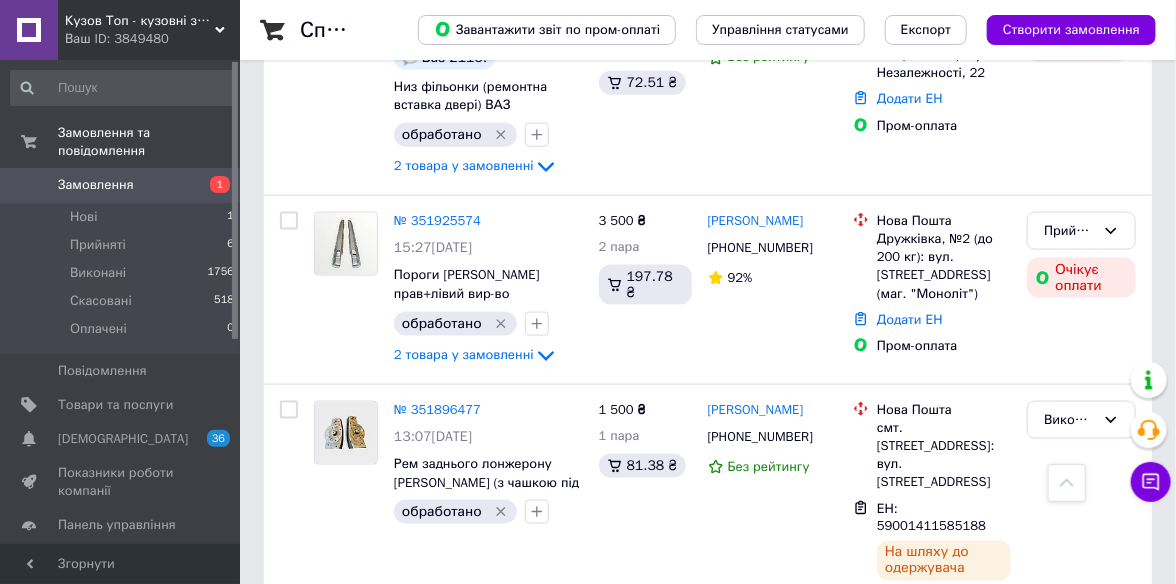 click 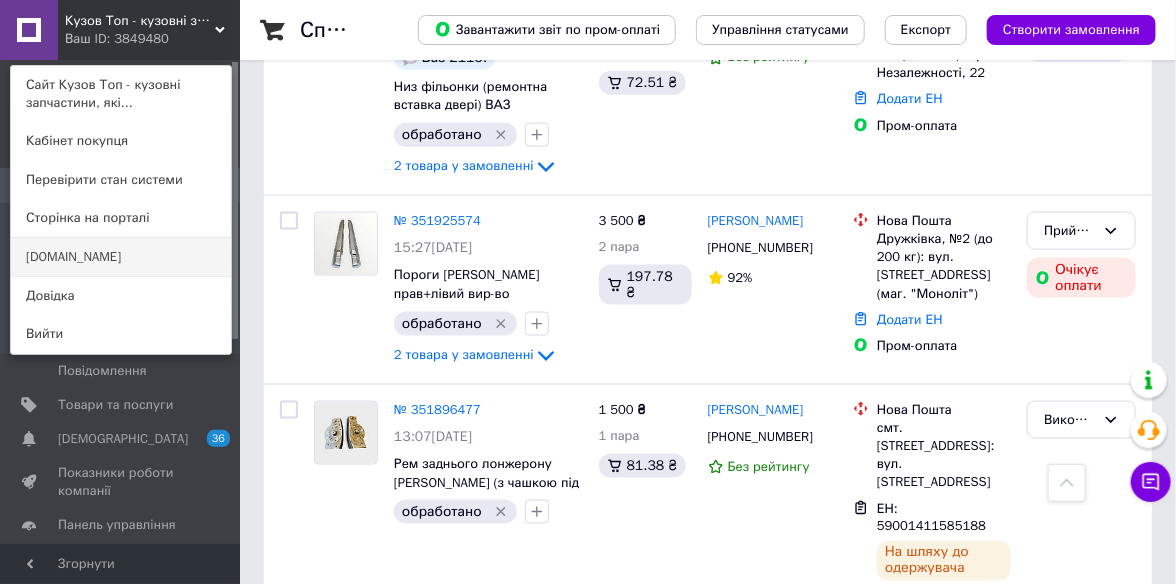 click on "[DOMAIN_NAME]" at bounding box center [121, 257] 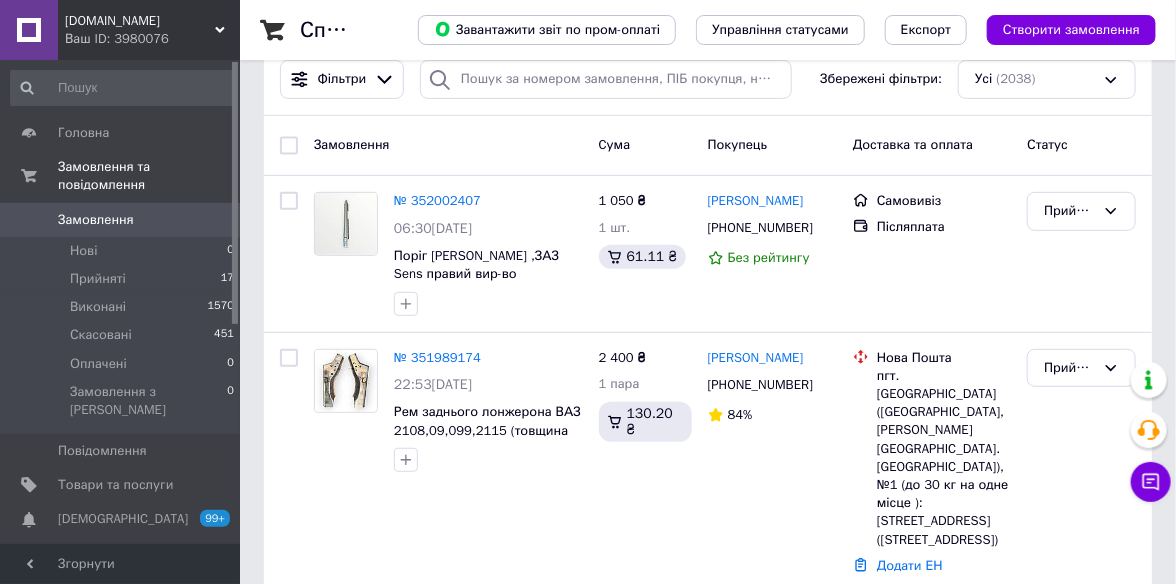 scroll, scrollTop: 100, scrollLeft: 0, axis: vertical 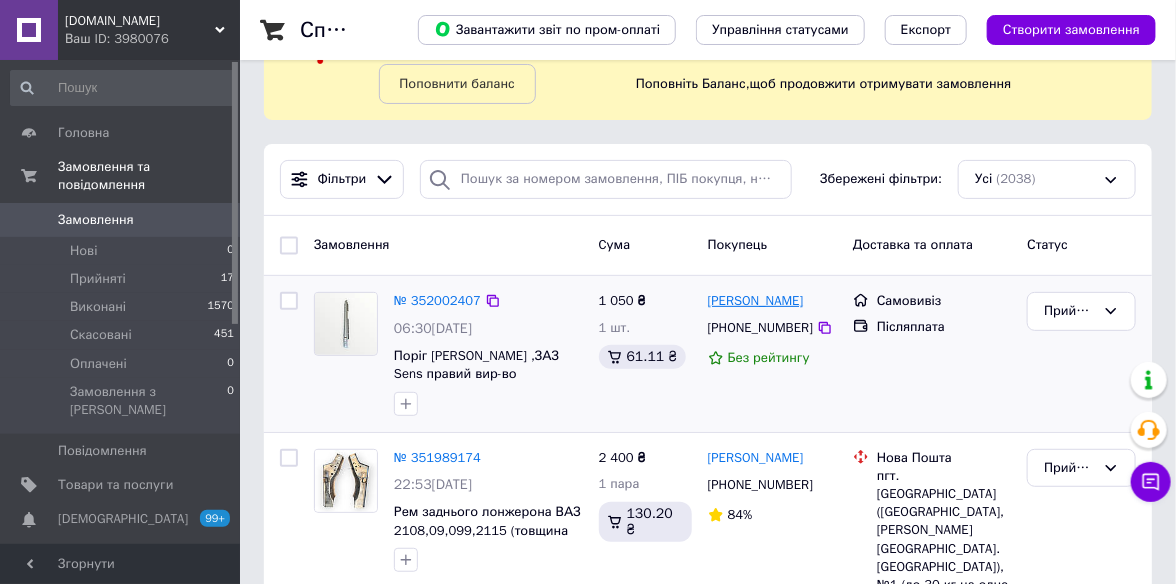 click on "[PERSON_NAME]" at bounding box center [756, 301] 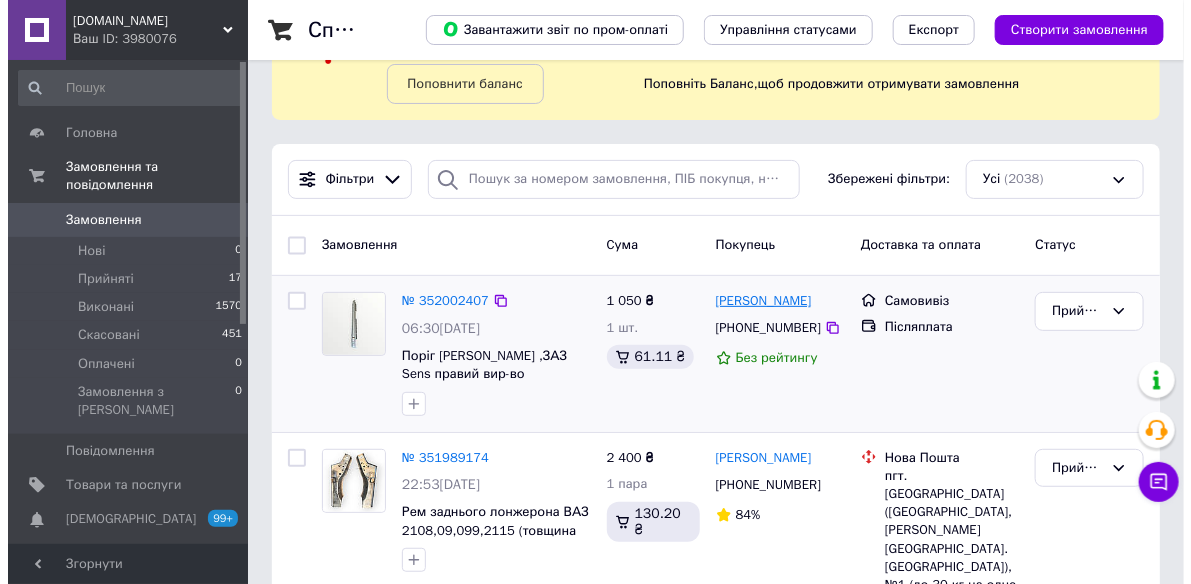 scroll, scrollTop: 0, scrollLeft: 0, axis: both 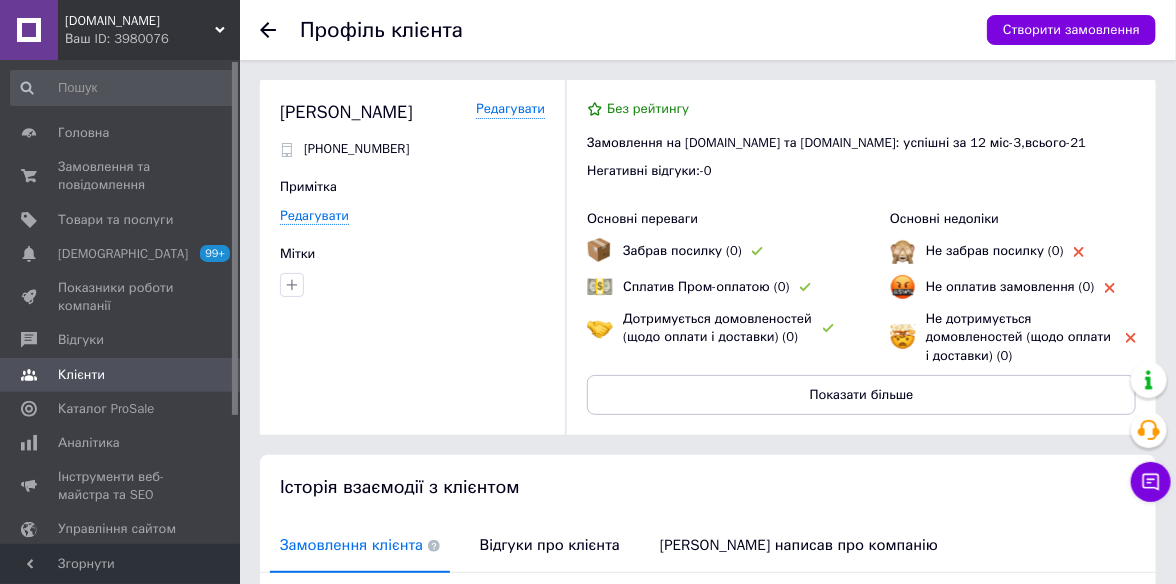 click 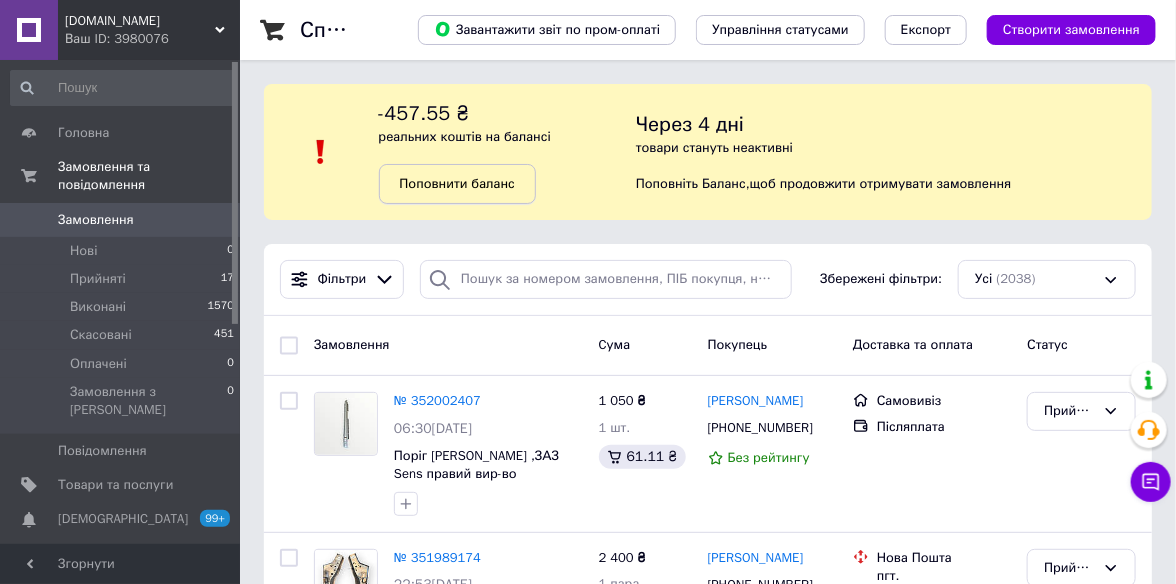 click on "Поповнити баланс" at bounding box center [457, 183] 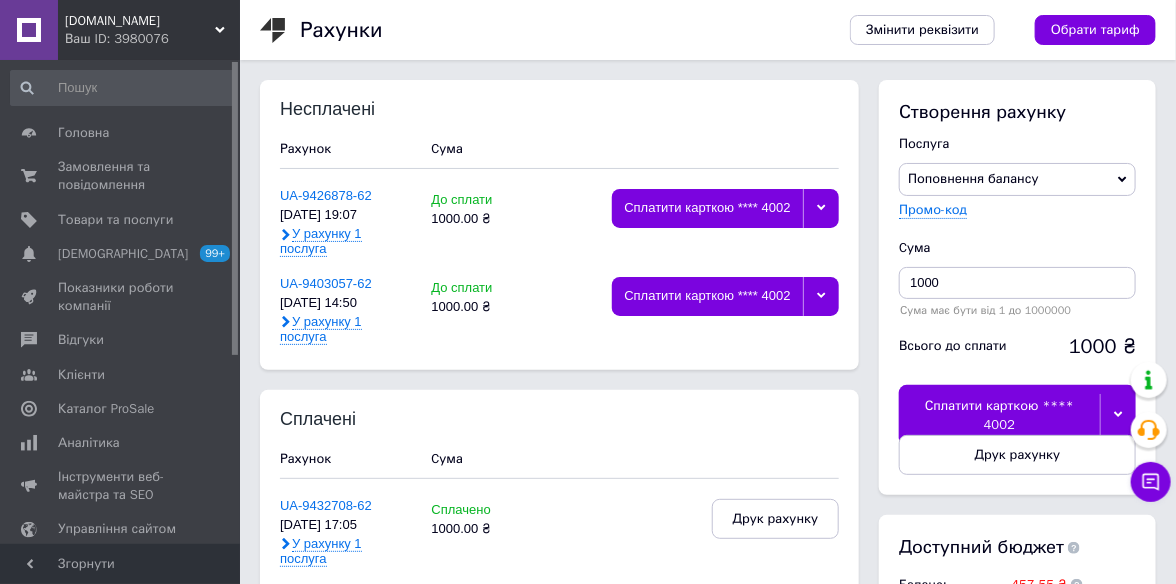click on "Сплатити карткою  **** 4002" at bounding box center (999, 415) 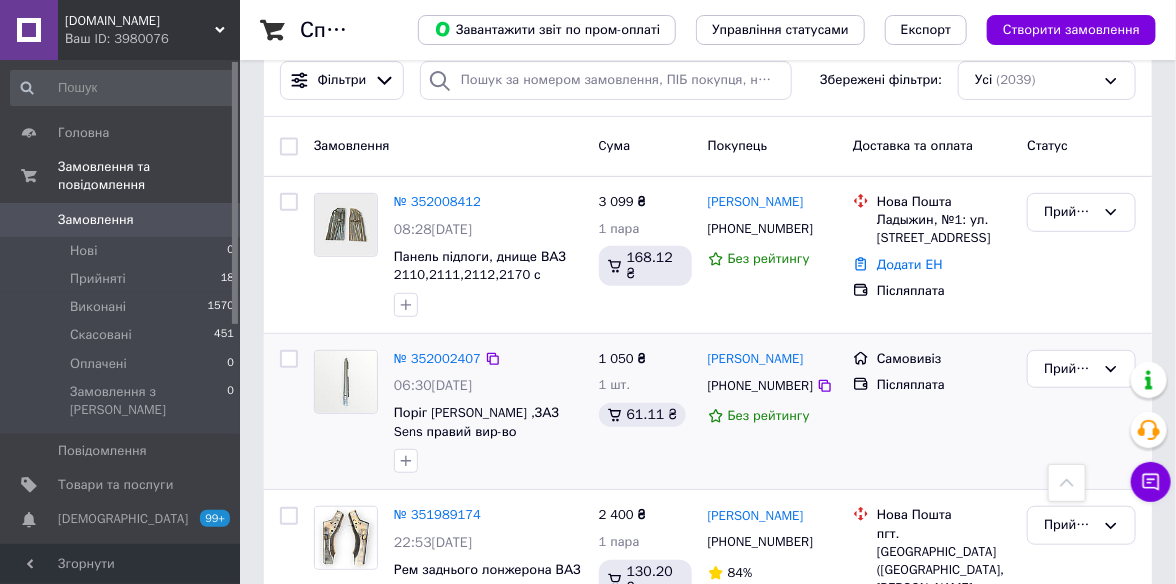 scroll, scrollTop: 0, scrollLeft: 0, axis: both 